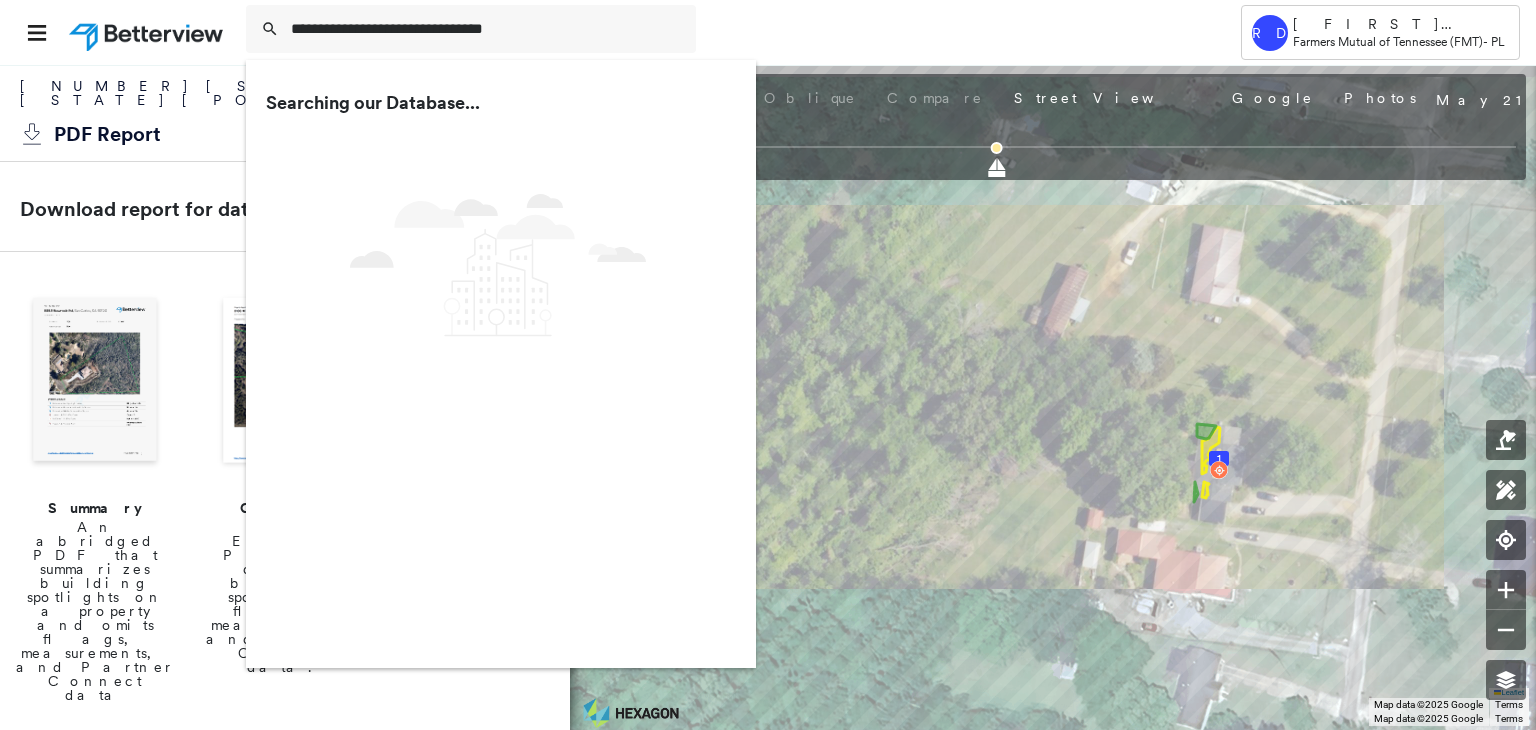 scroll, scrollTop: 0, scrollLeft: 0, axis: both 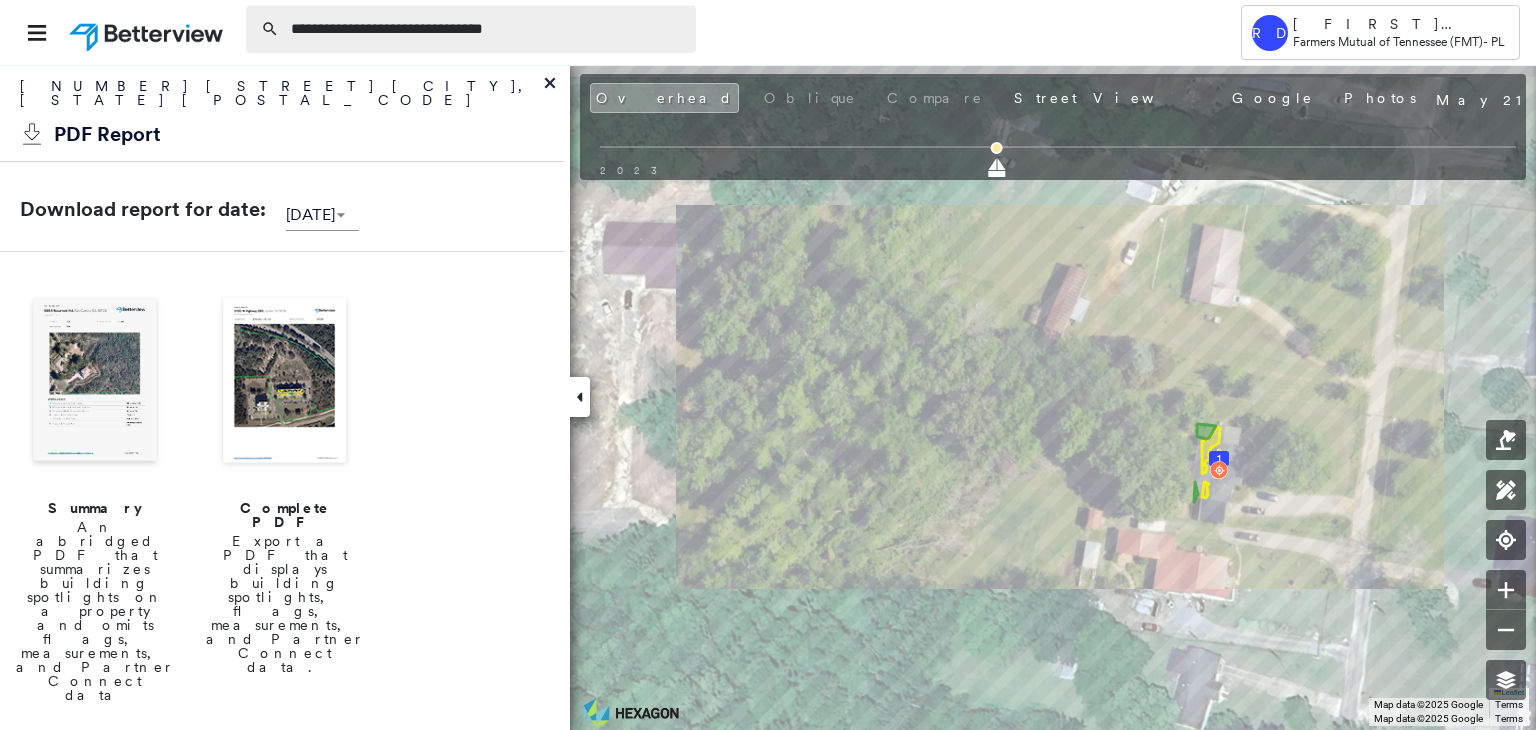 click on "**********" at bounding box center (487, 29) 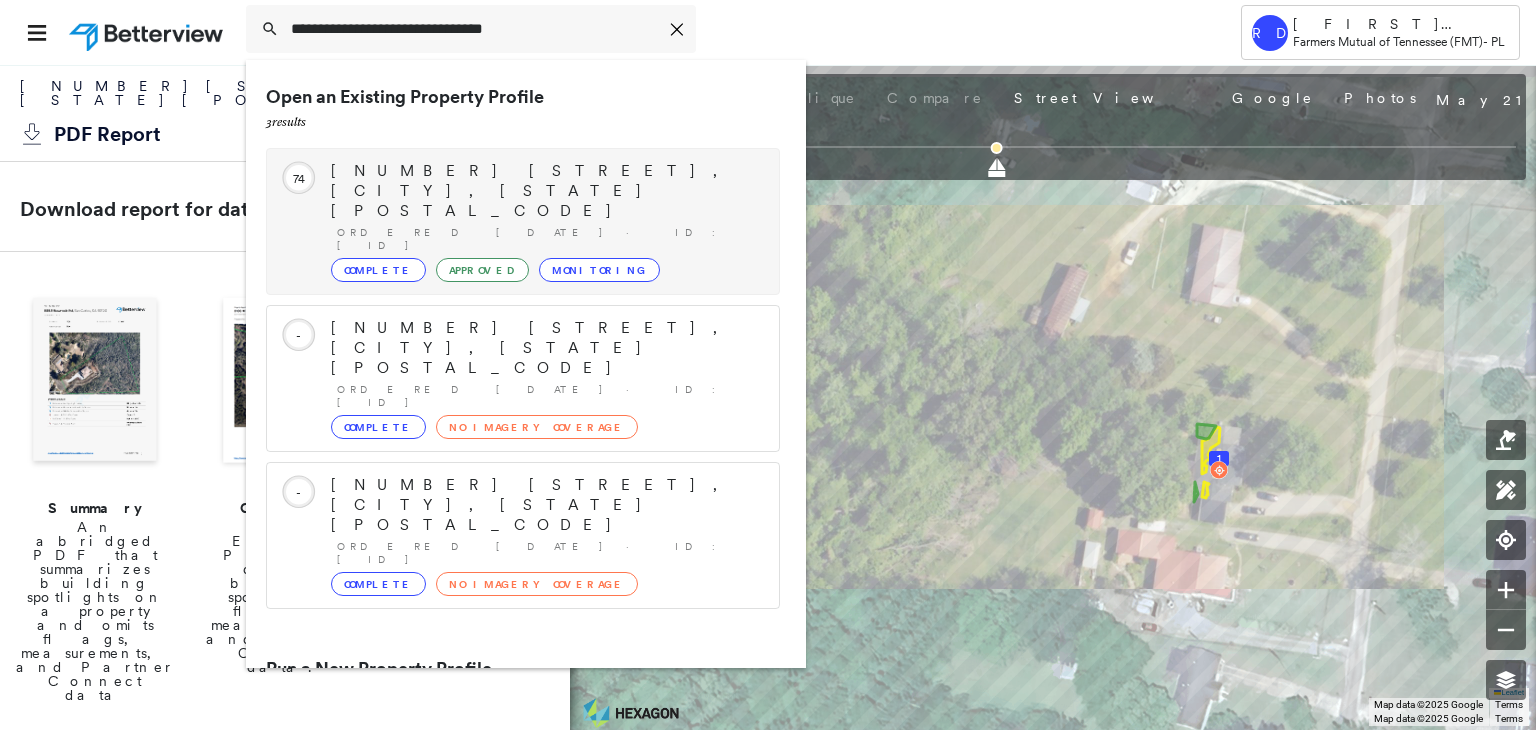 type on "**********" 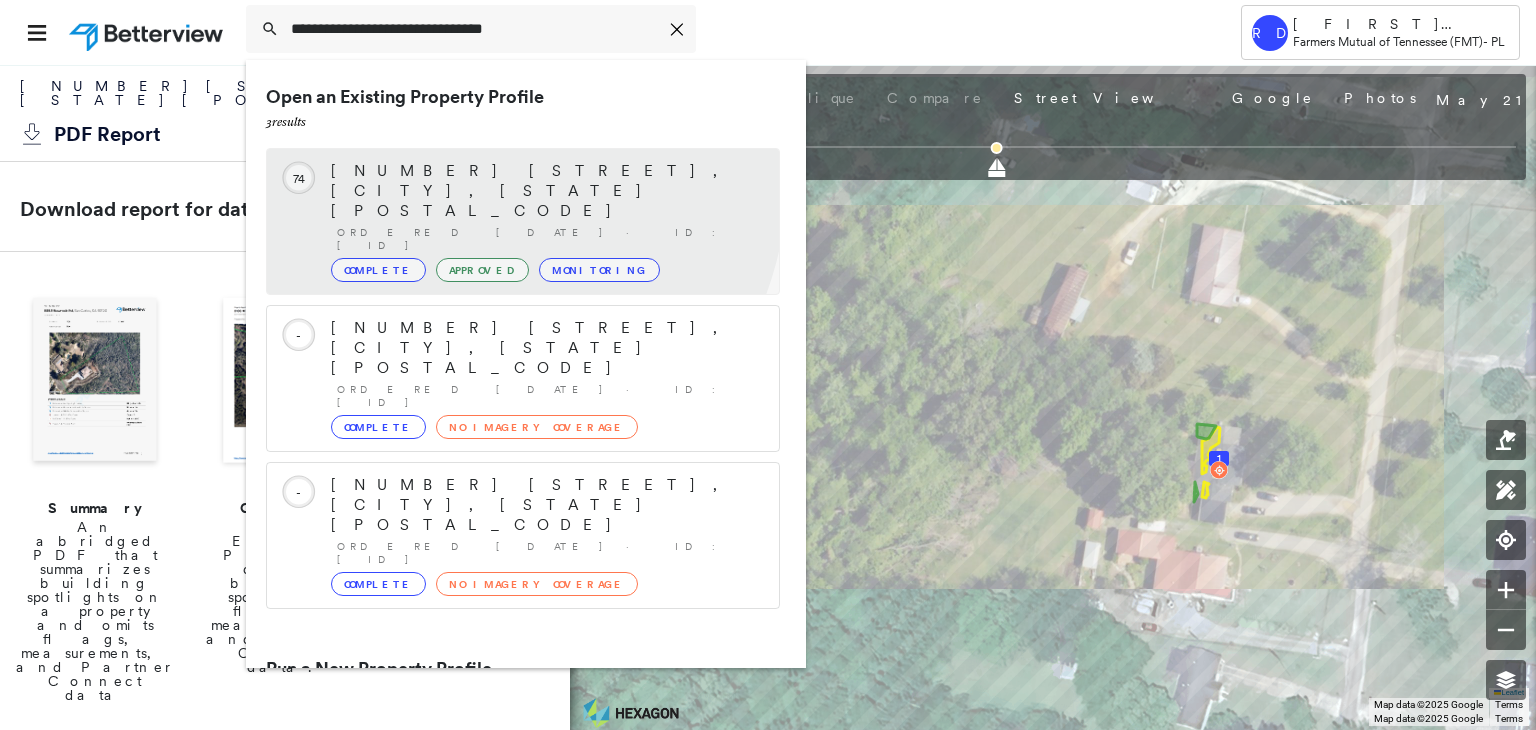 click on "[NUMBER] [STREET], [CITY], [STATE] [POSTAL_CODE]" at bounding box center [545, 191] 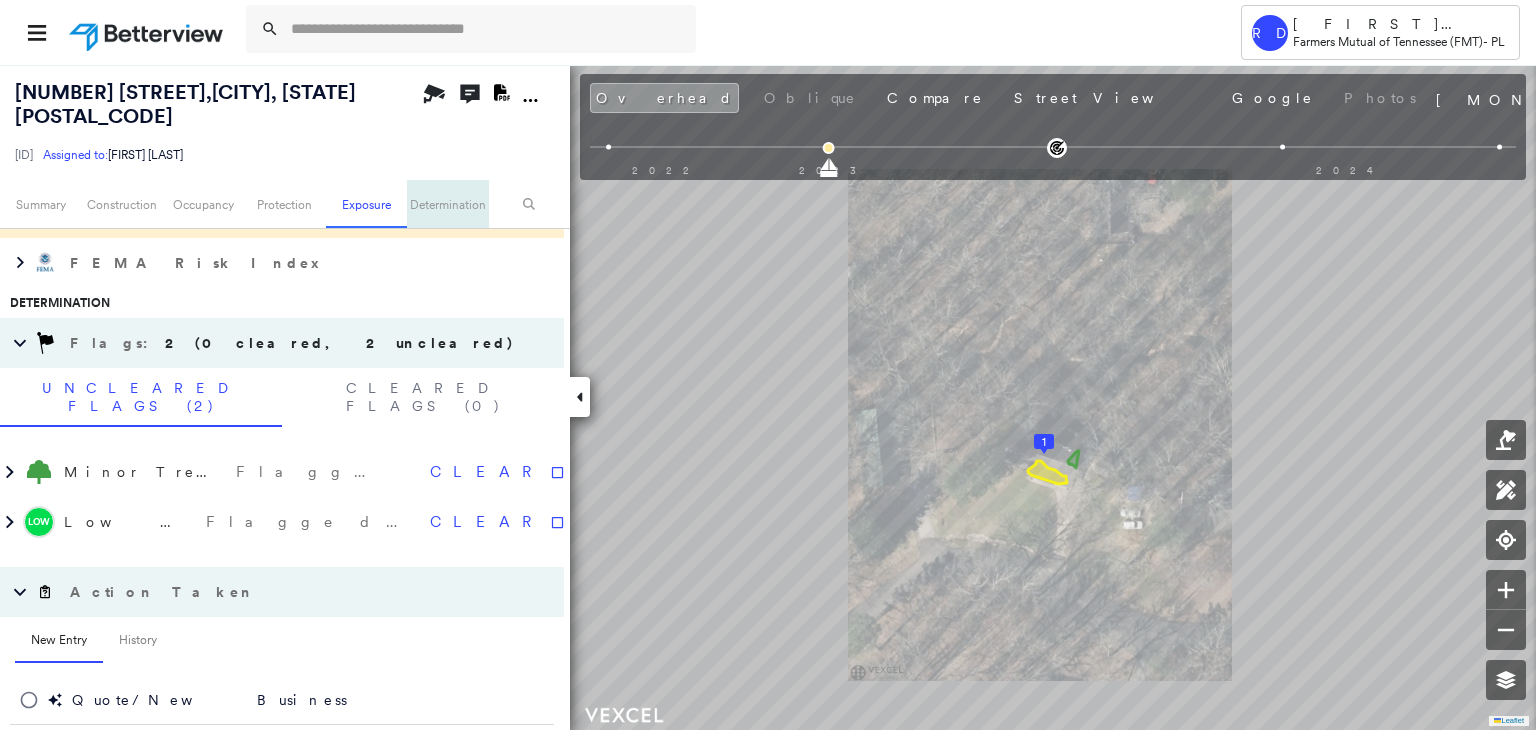 scroll, scrollTop: 1000, scrollLeft: 0, axis: vertical 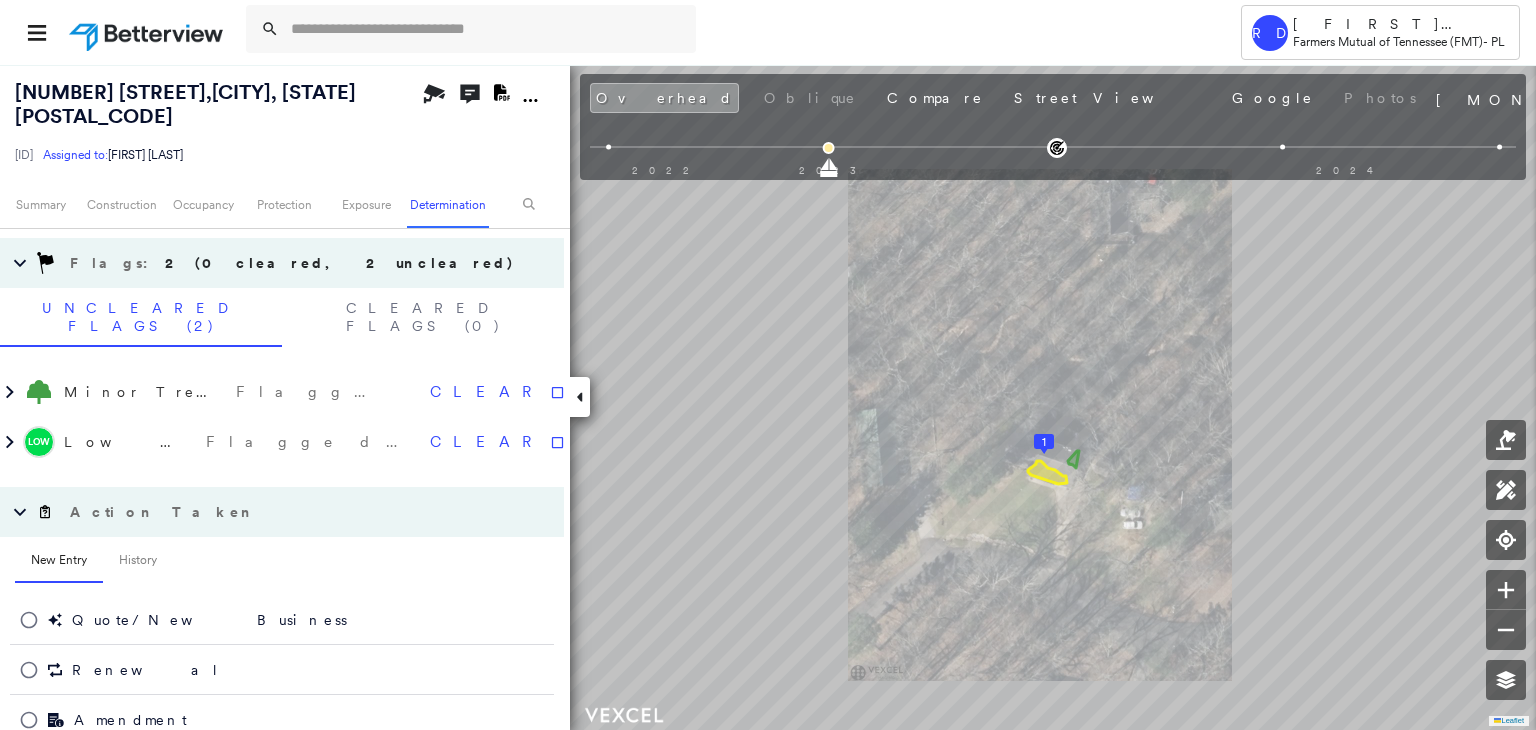 click 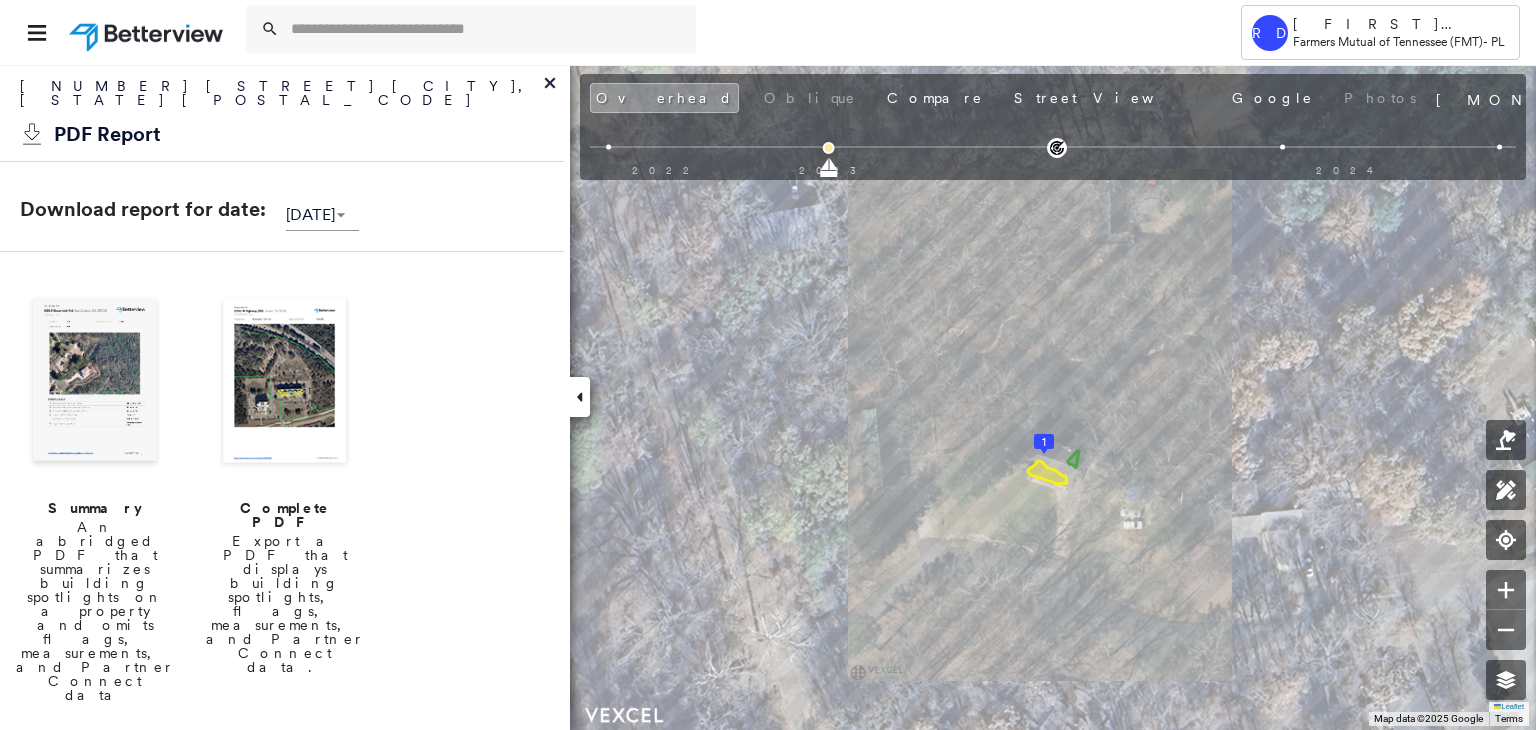click at bounding box center [285, 382] 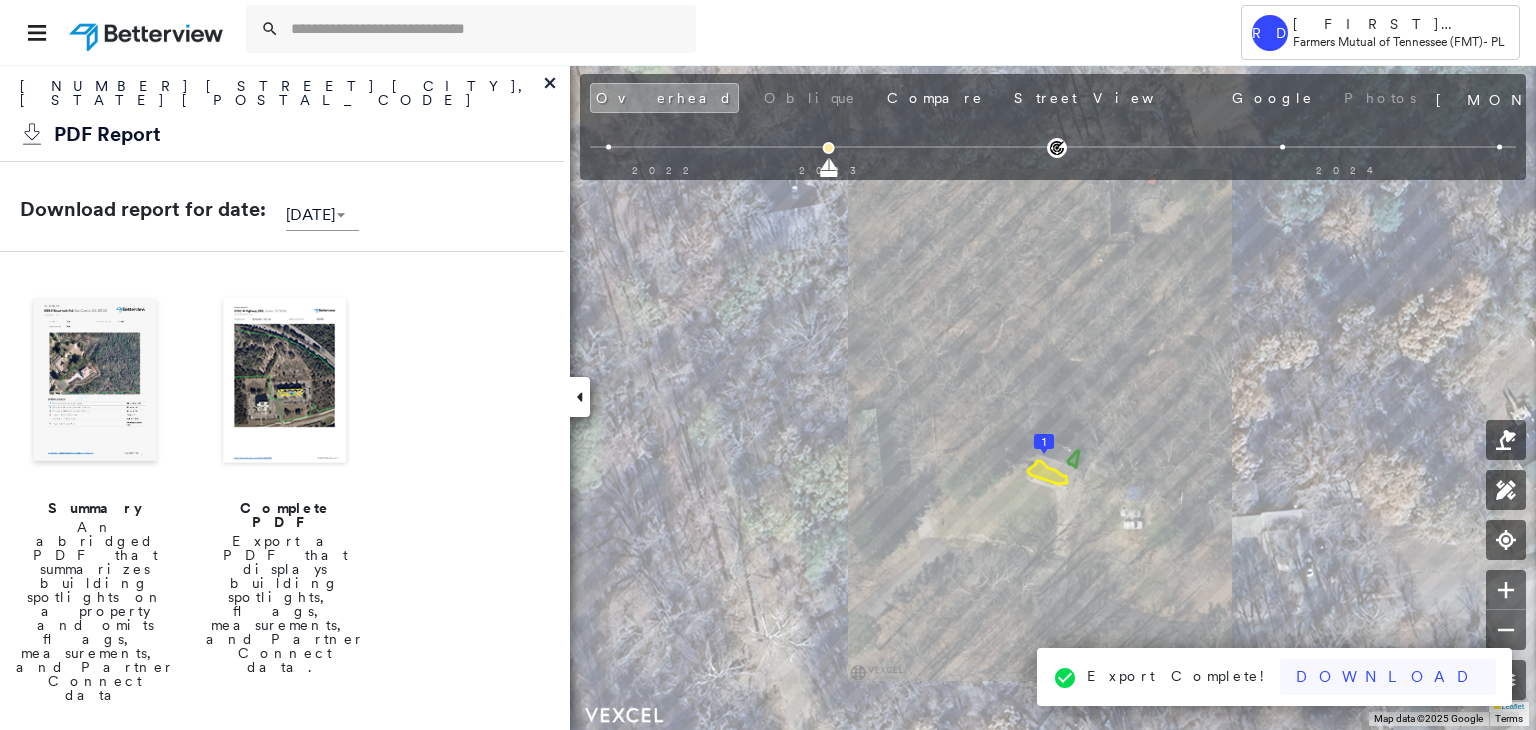 click on "Download" at bounding box center [1388, 677] 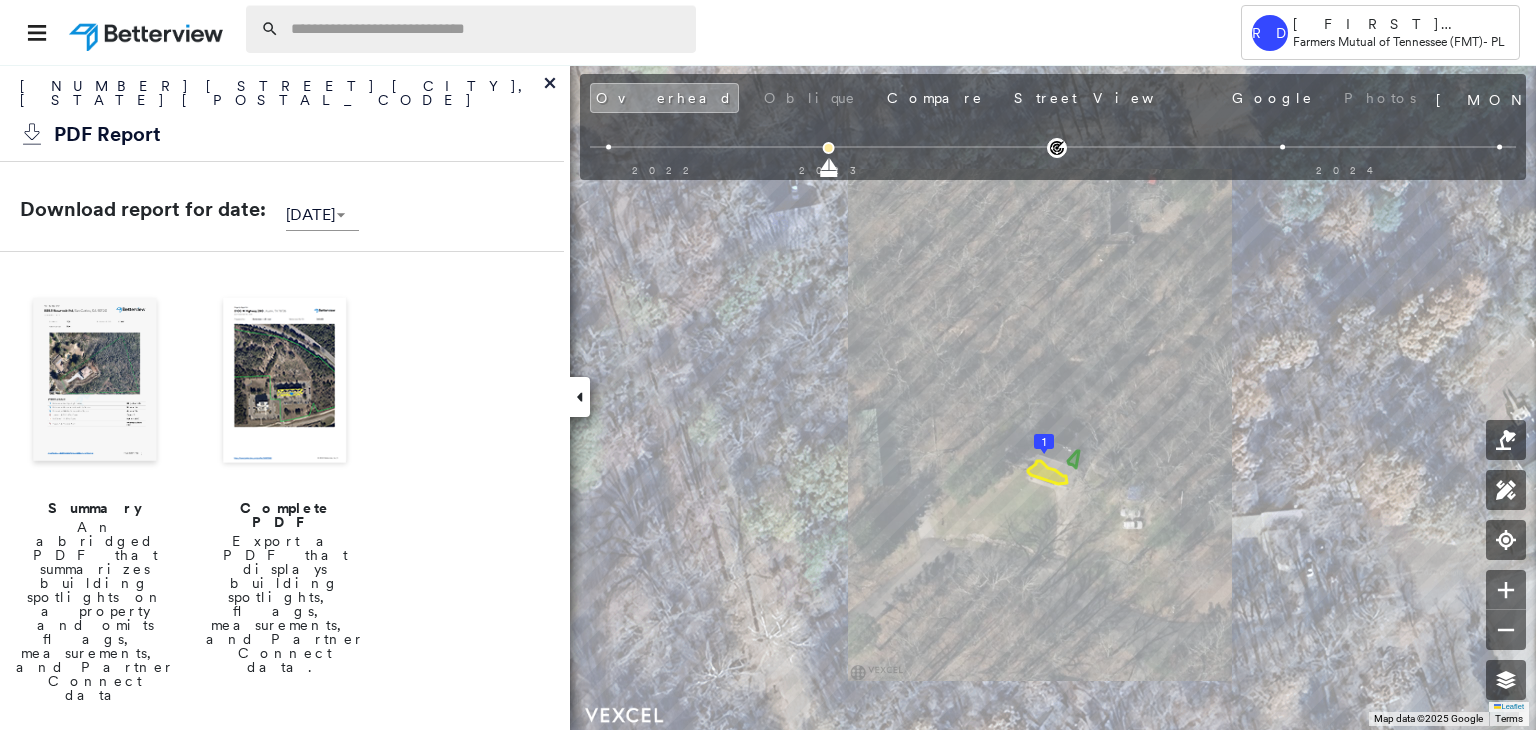 paste on "**********" 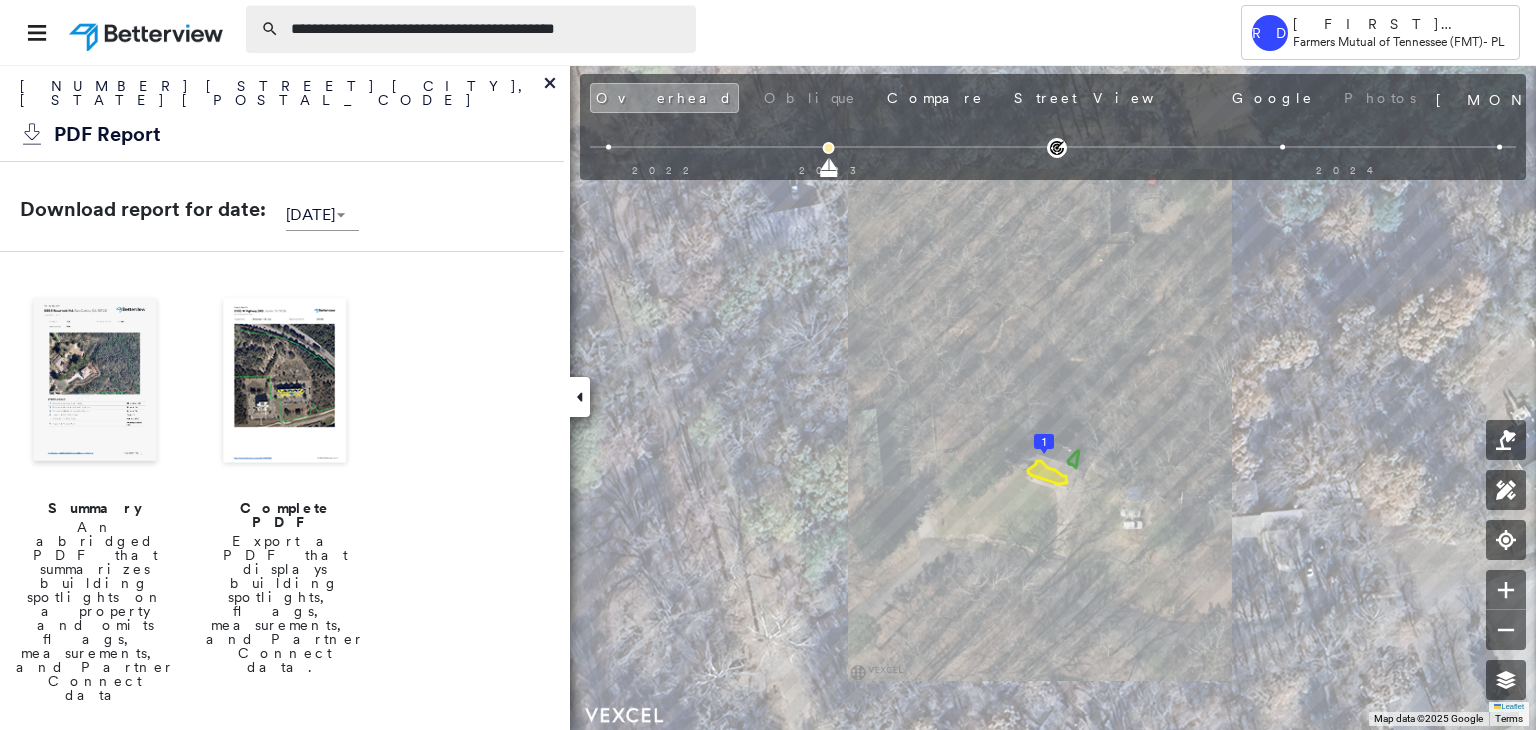 click on "**********" at bounding box center (487, 29) 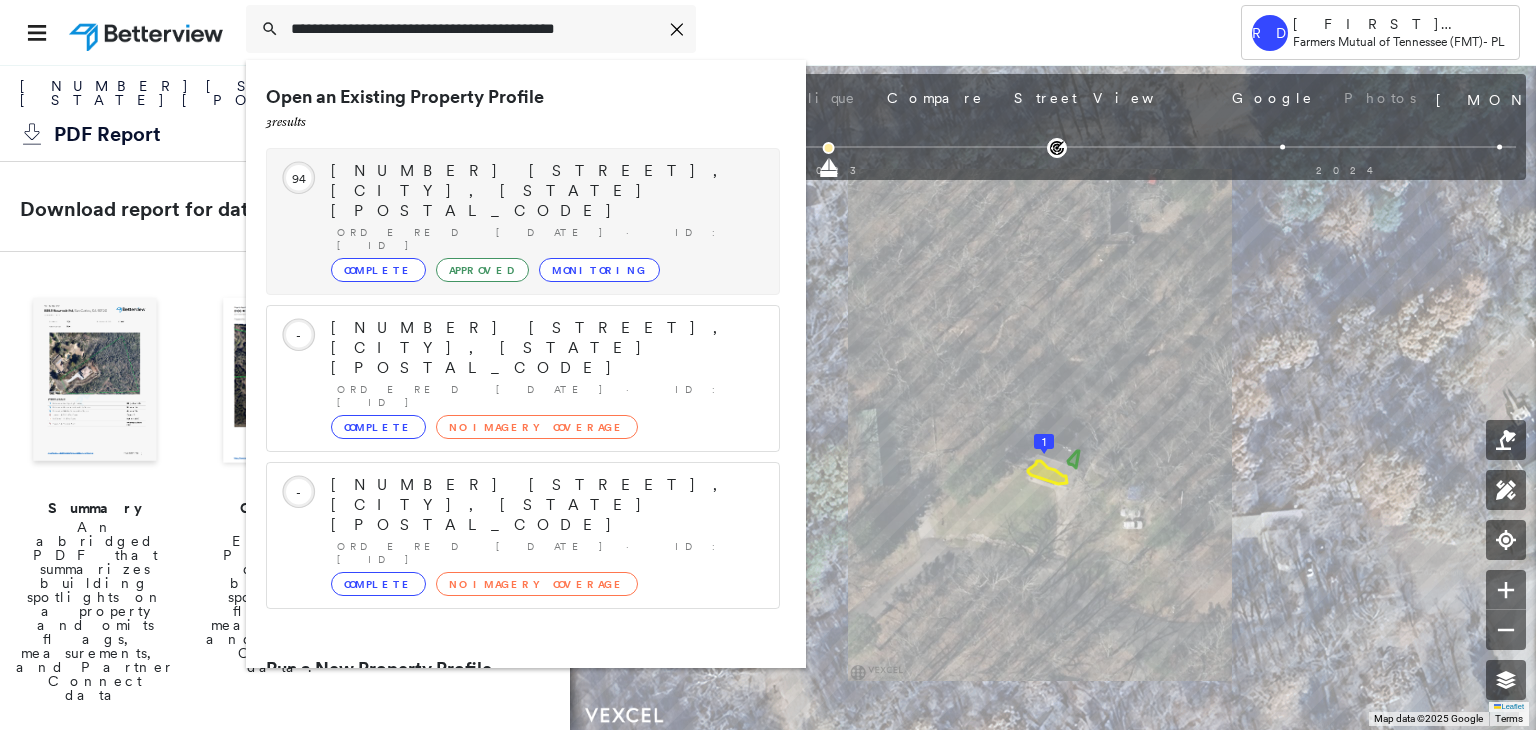 type on "**********" 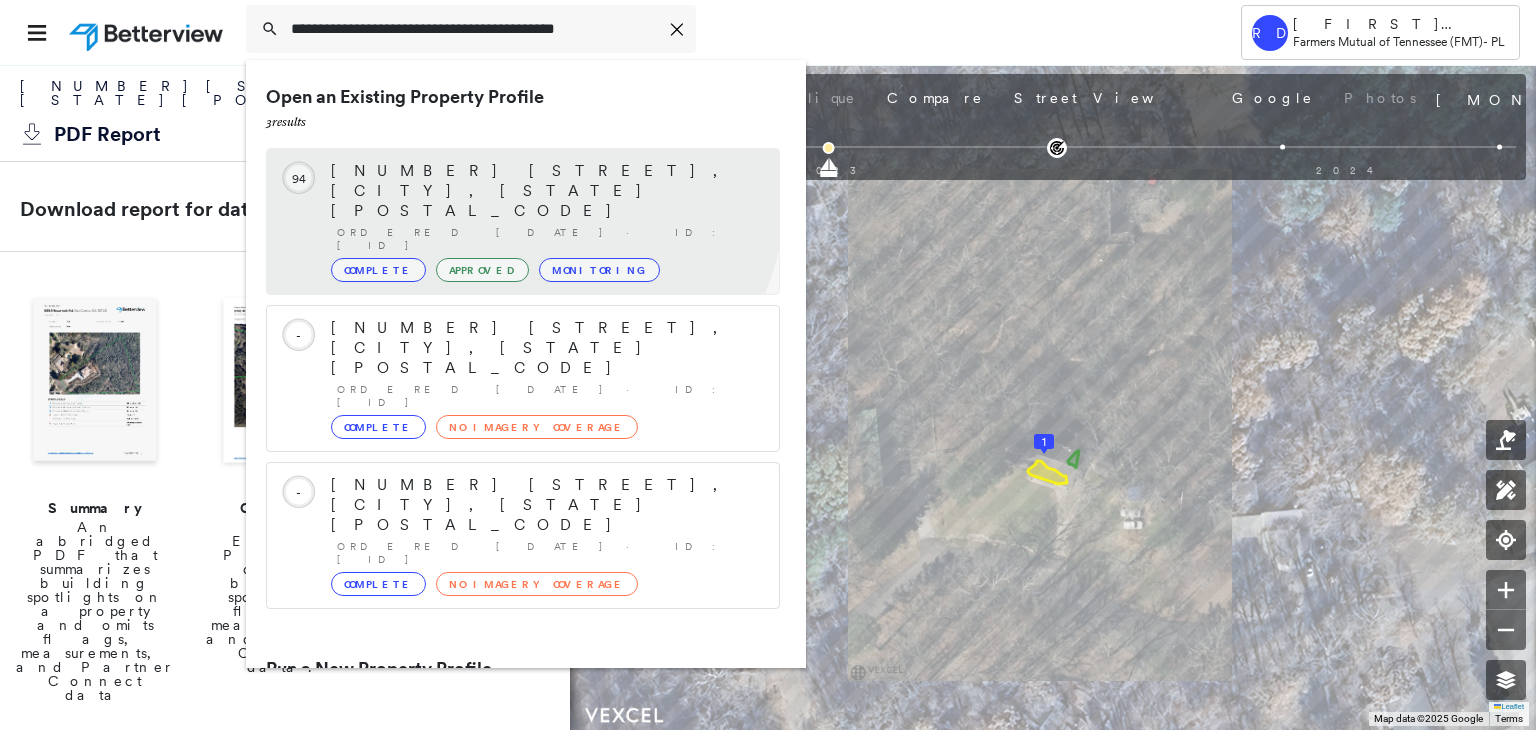 click on "Ordered [DATE] · ID: [ID]" at bounding box center [548, 239] 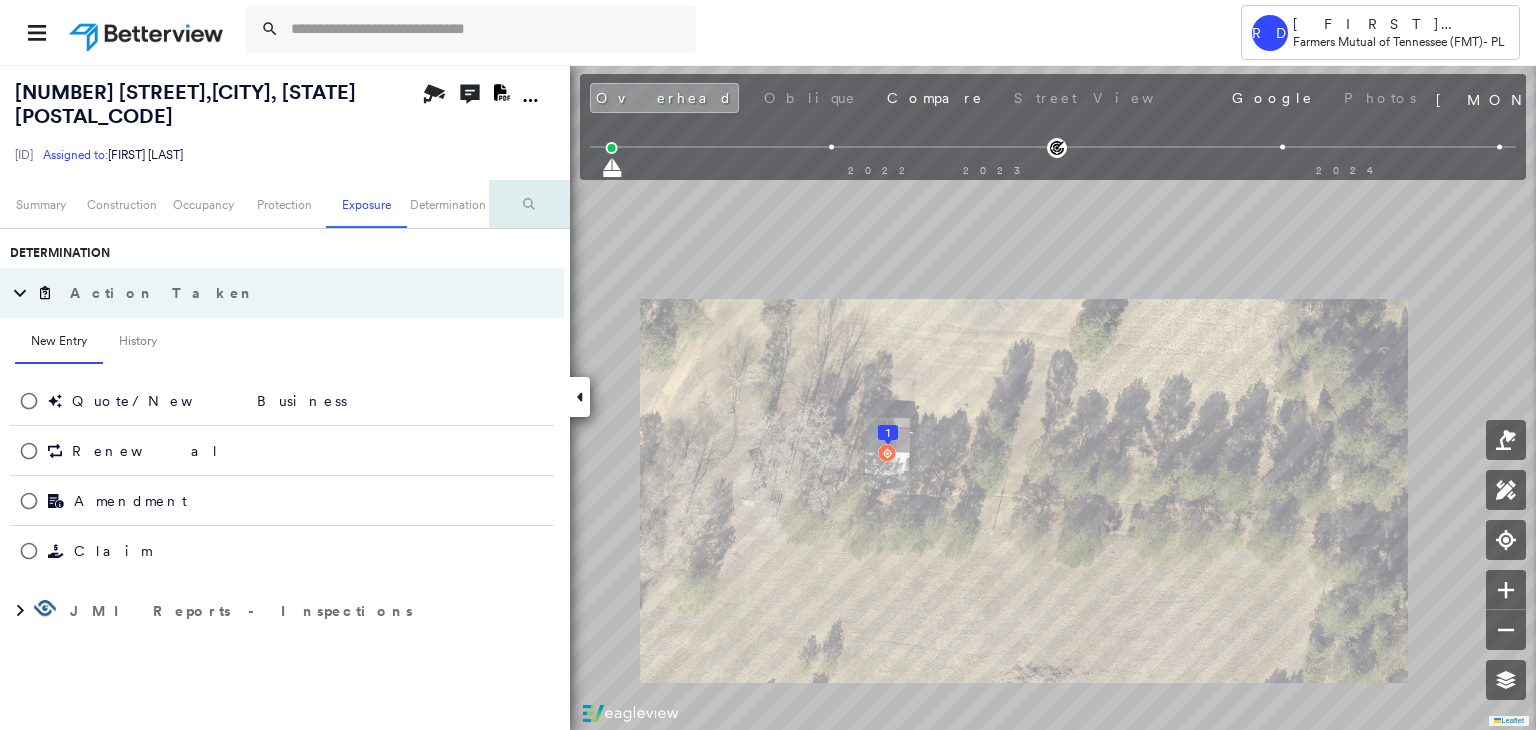 scroll, scrollTop: 1000, scrollLeft: 0, axis: vertical 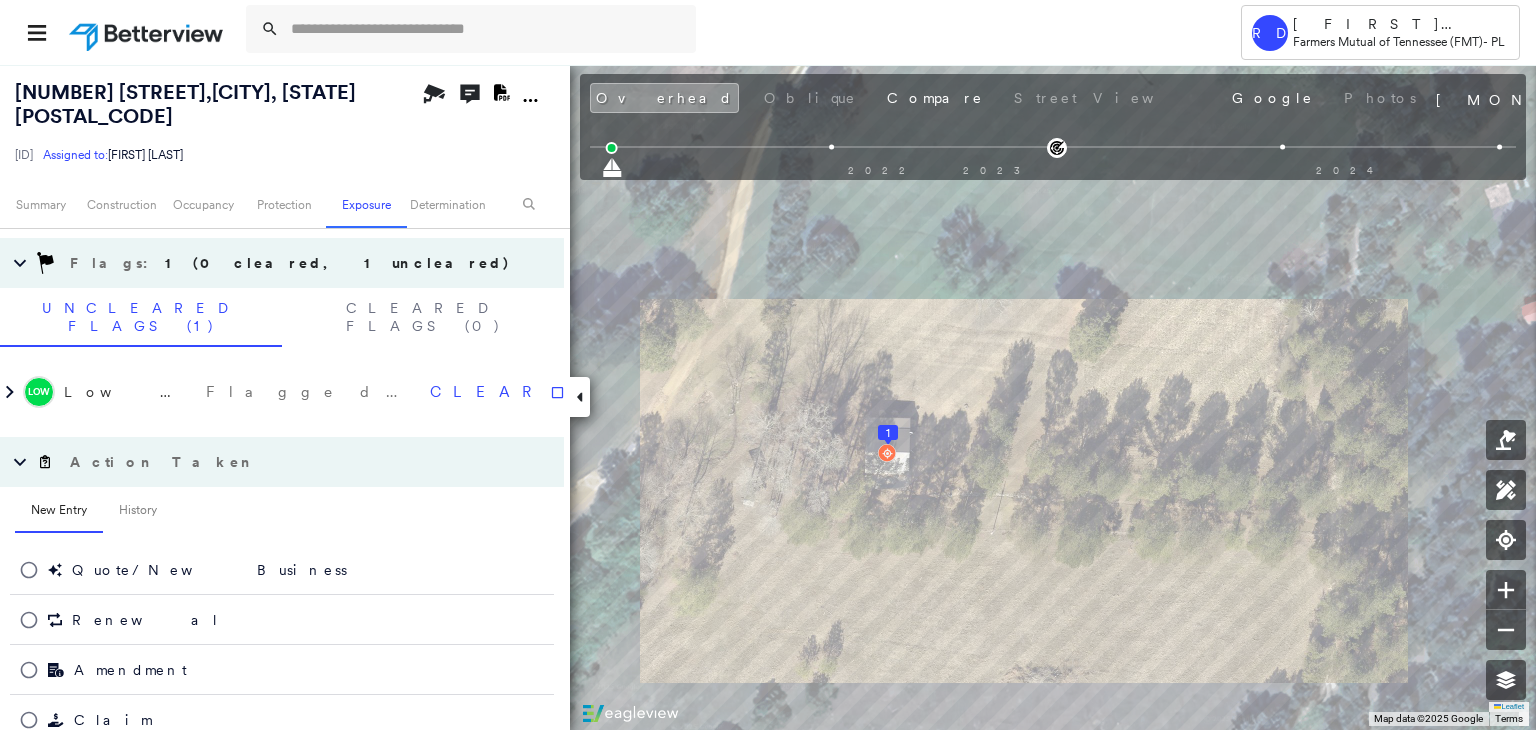 click 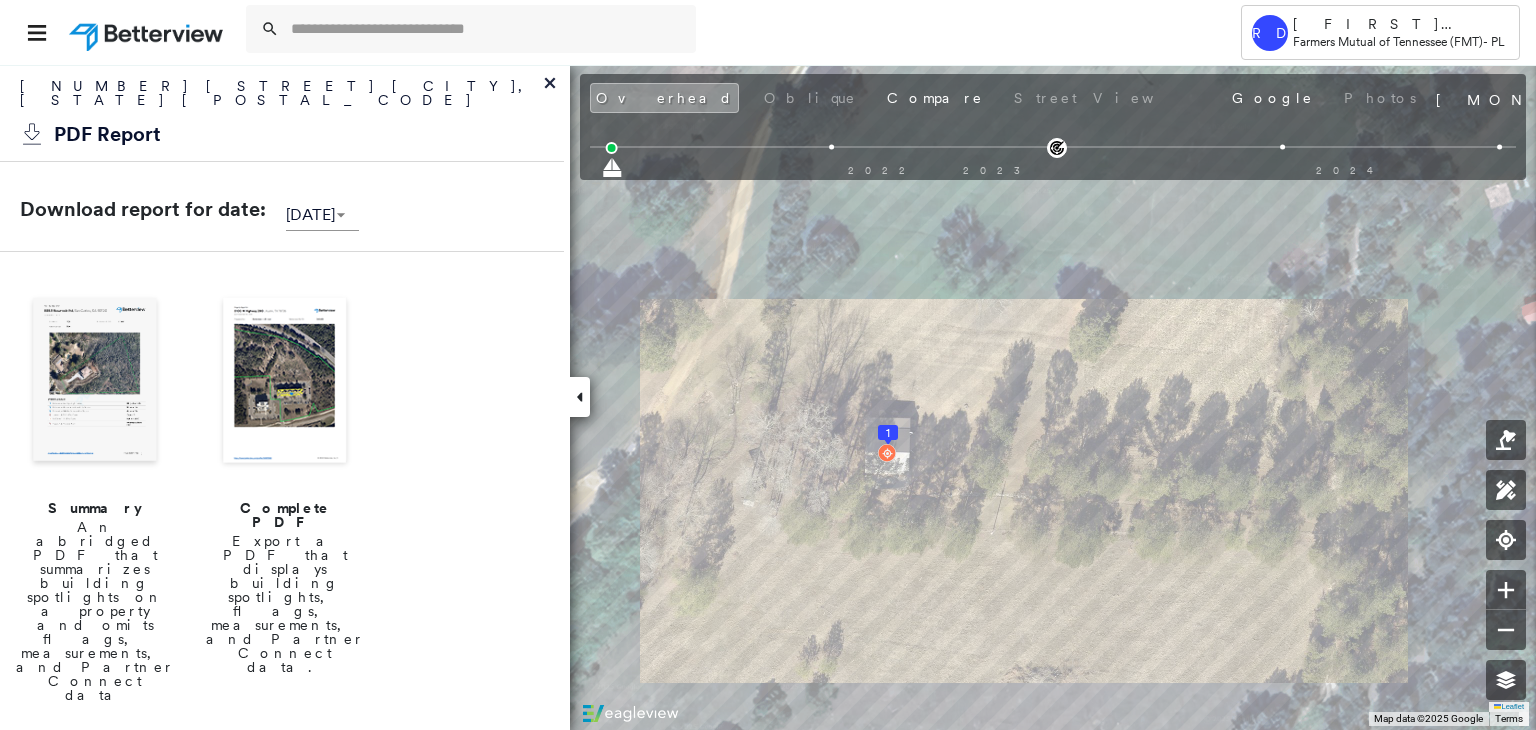 click at bounding box center [285, 382] 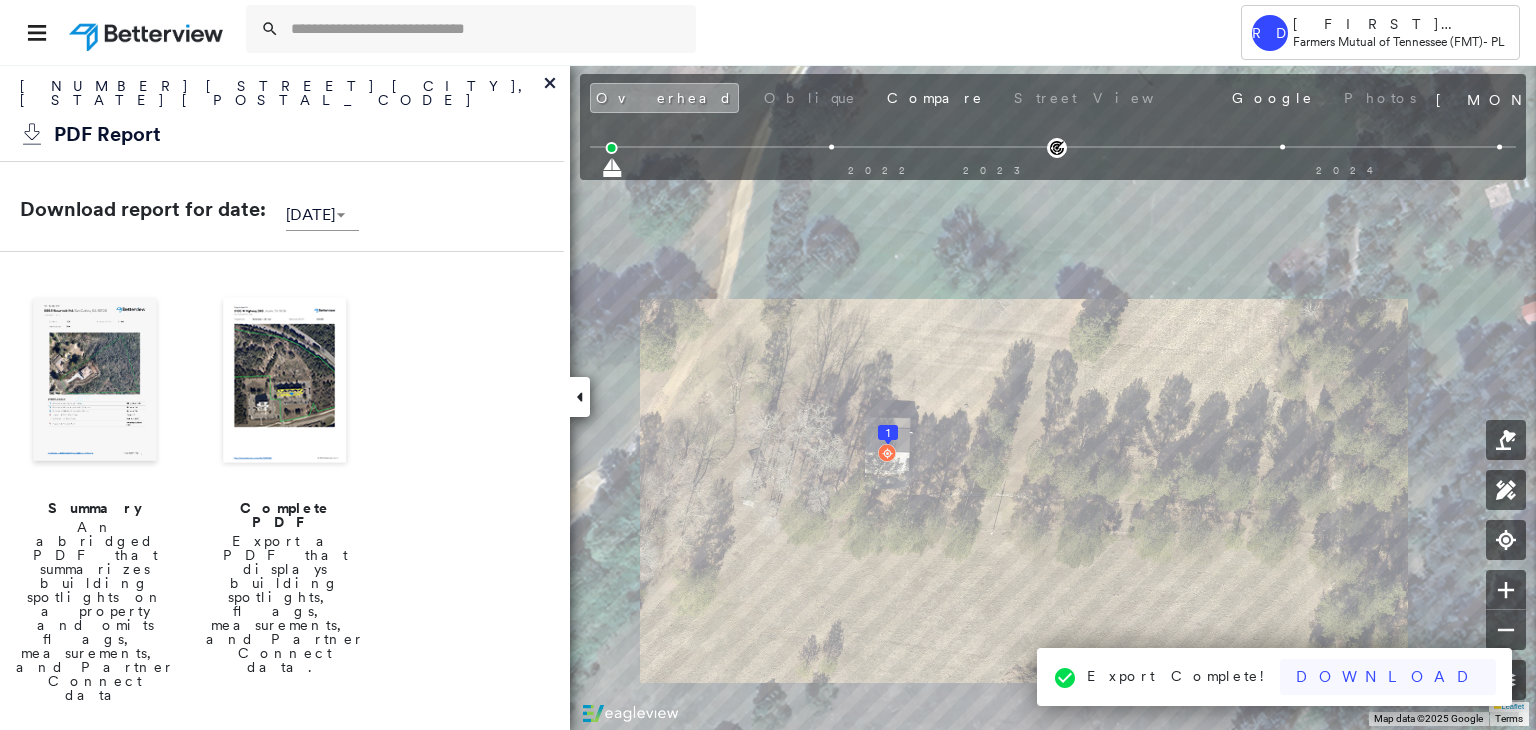 click on "Download" at bounding box center (1388, 677) 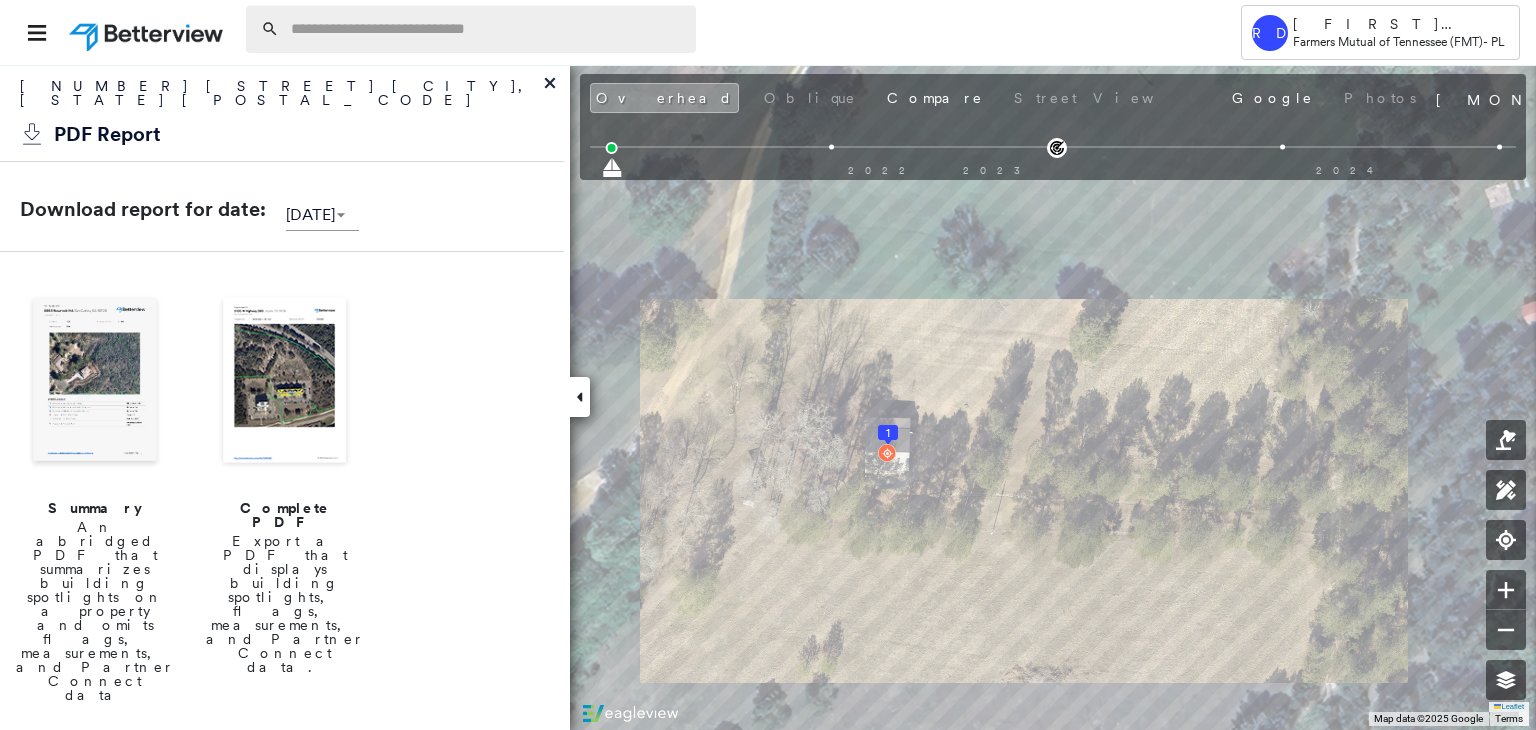 paste on "**********" 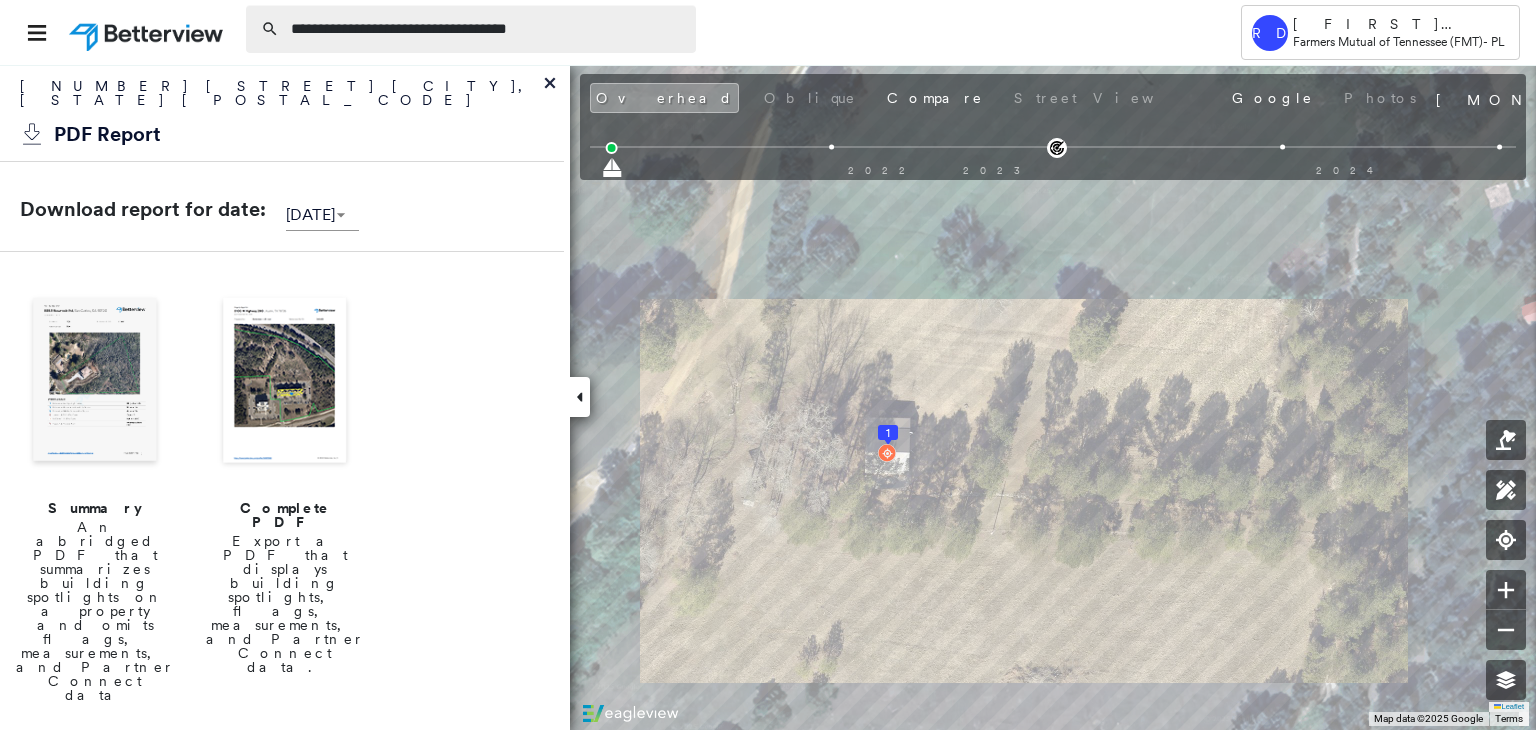 click on "**********" at bounding box center (487, 29) 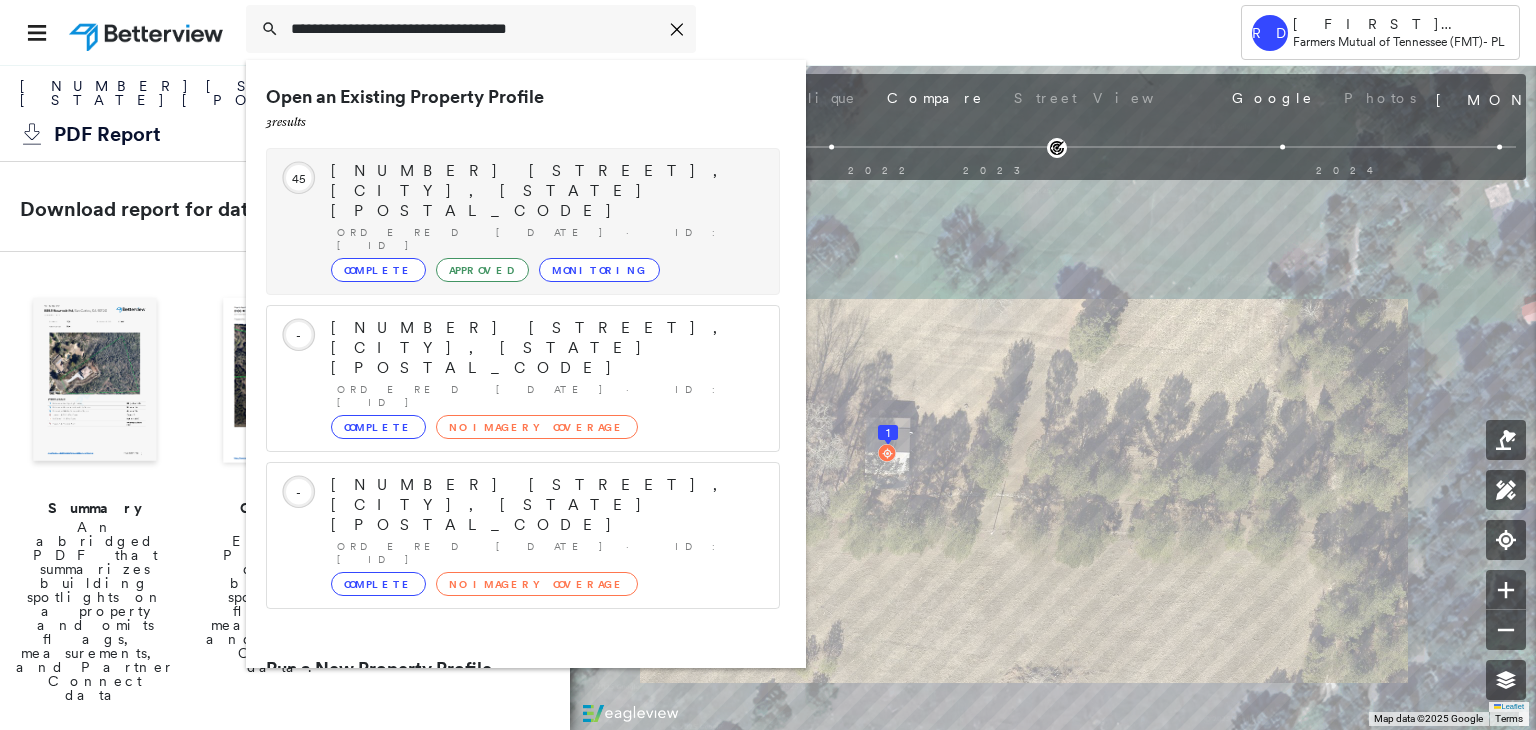 type on "**********" 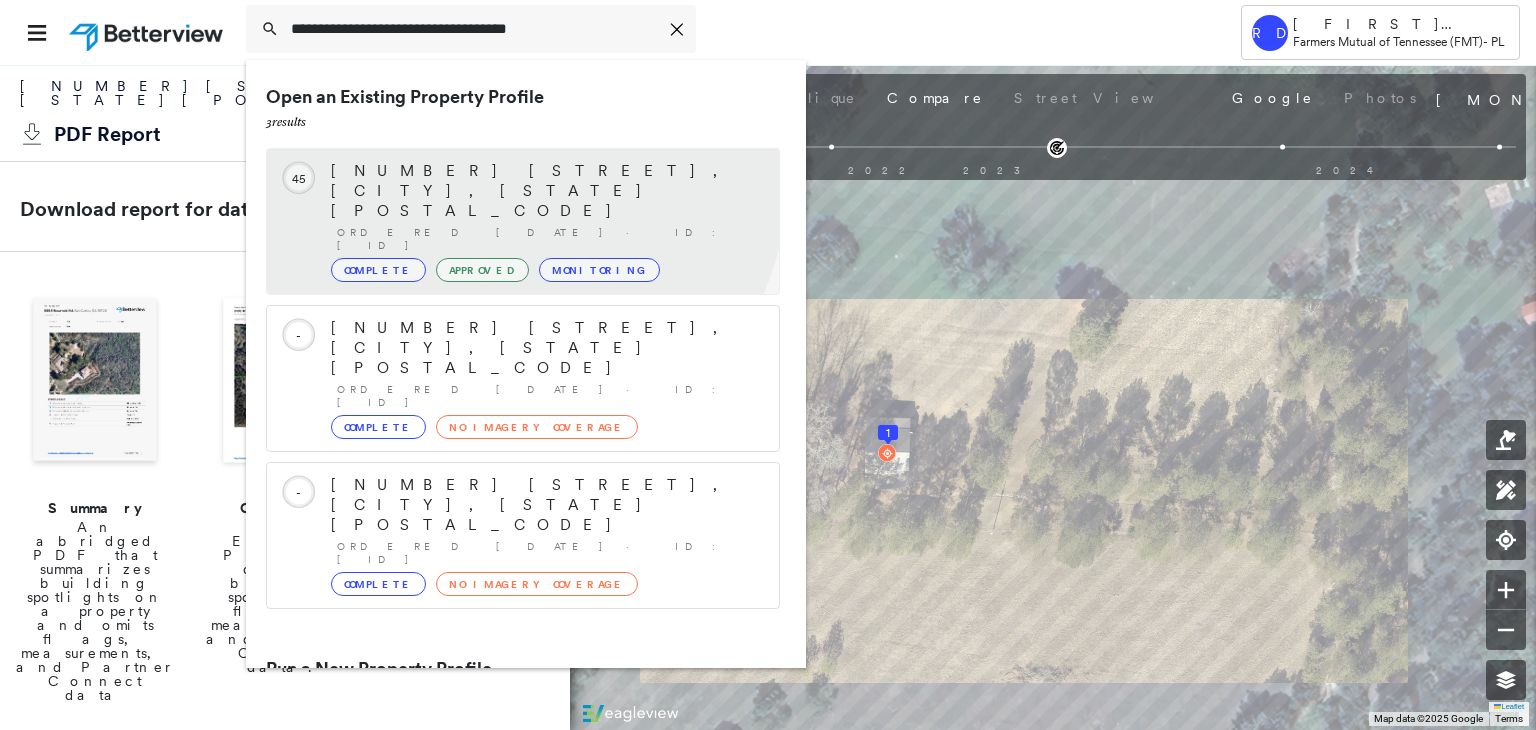 click on "[NUMBER] [STREET], [CITY], [STATE] [POSTAL_CODE]" at bounding box center (545, 191) 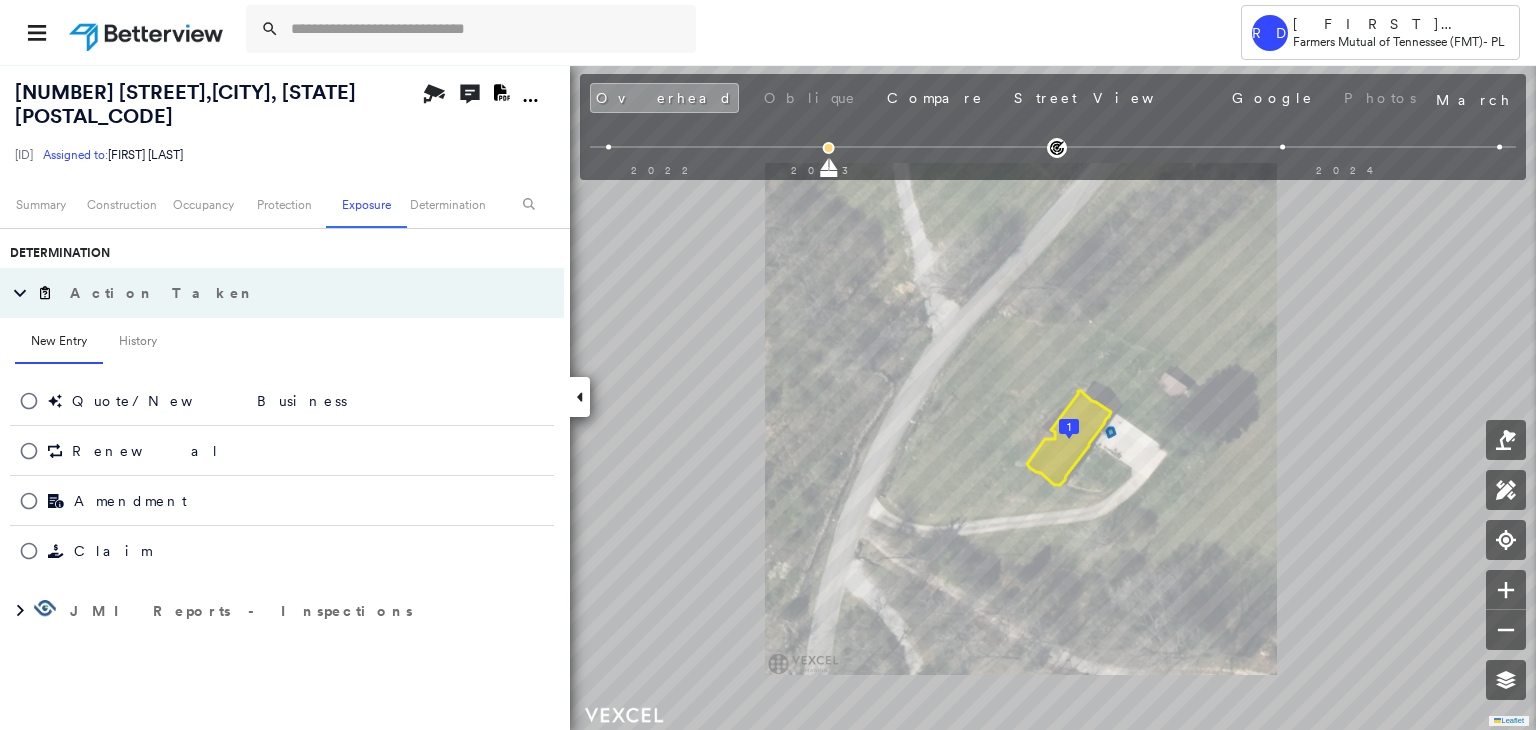 scroll, scrollTop: 1000, scrollLeft: 0, axis: vertical 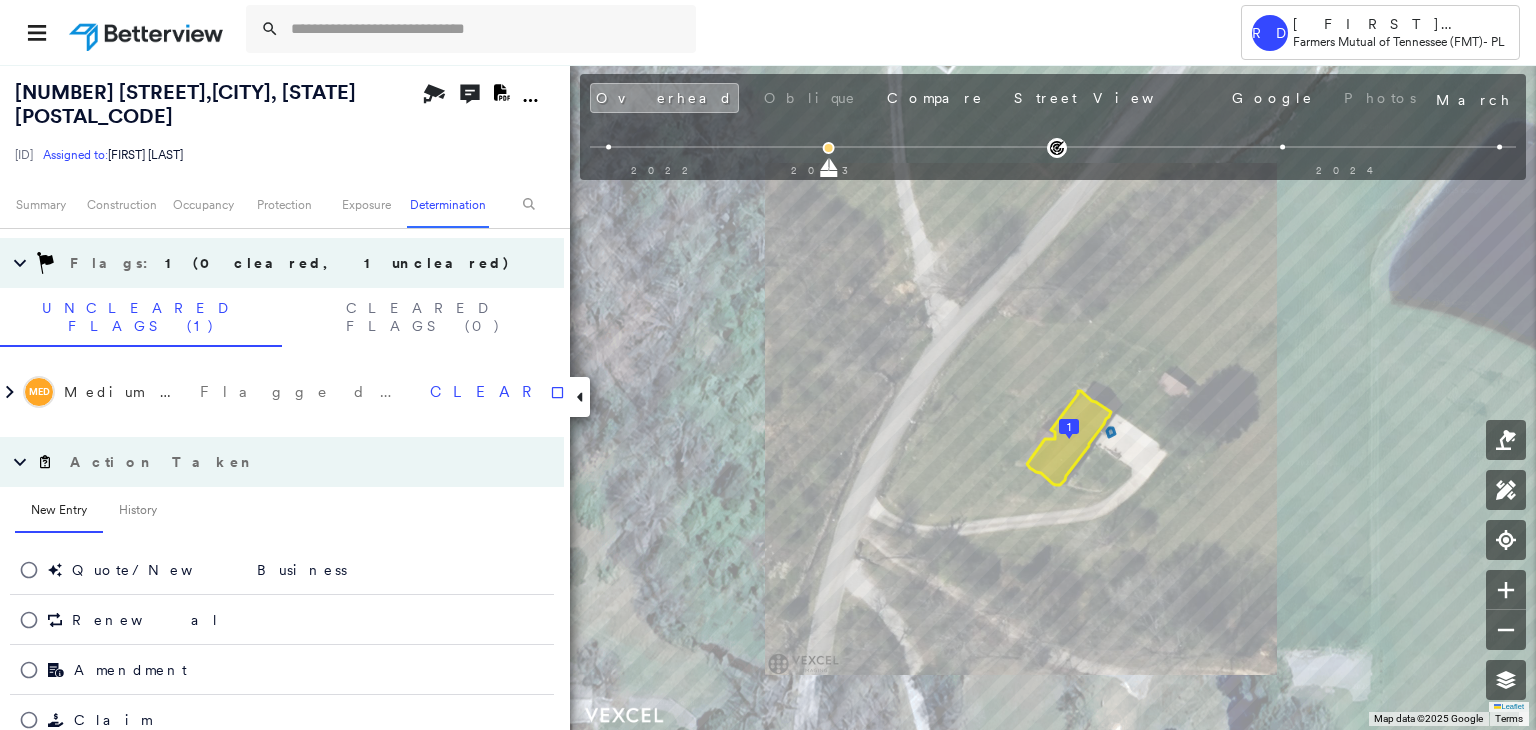 click on "Download PDF Report" 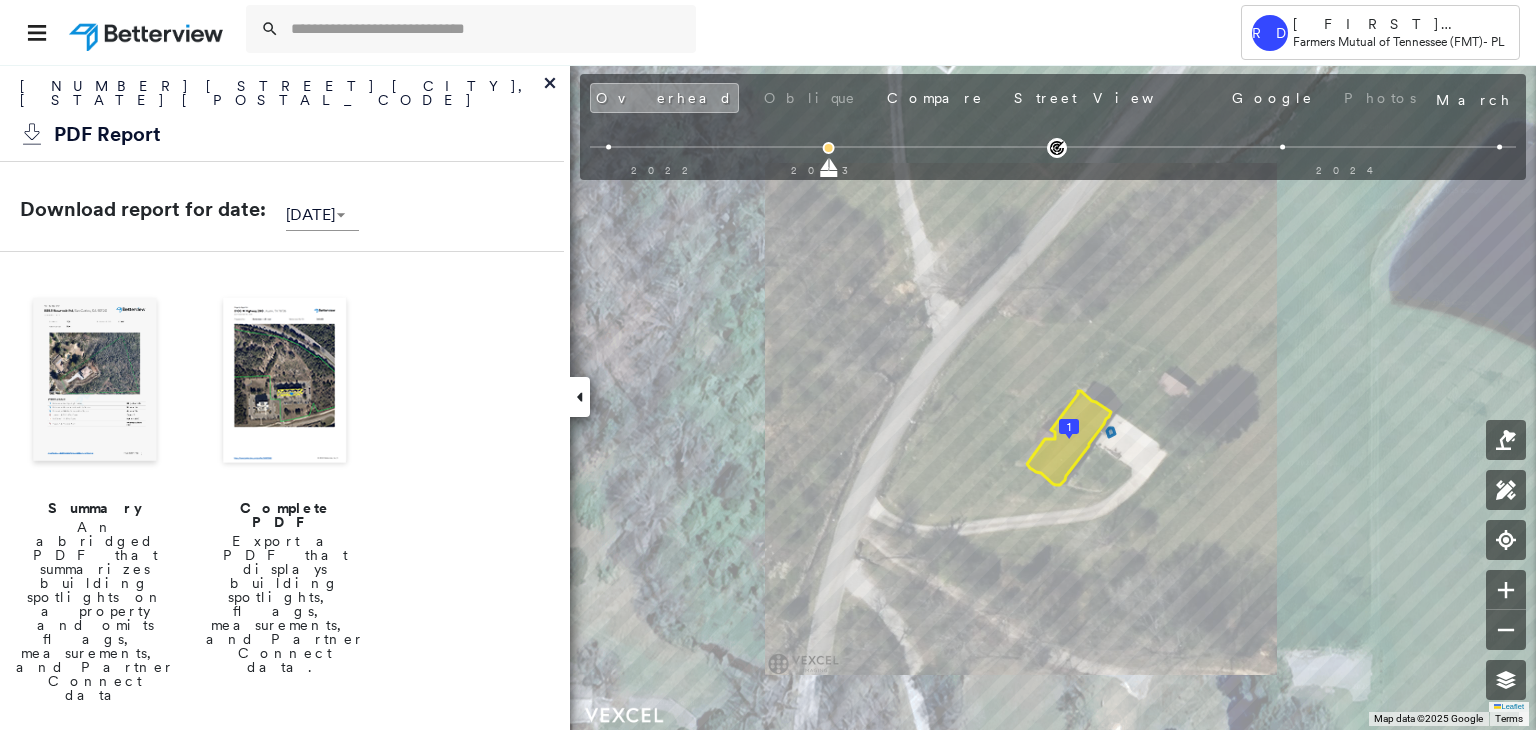 click at bounding box center [285, 382] 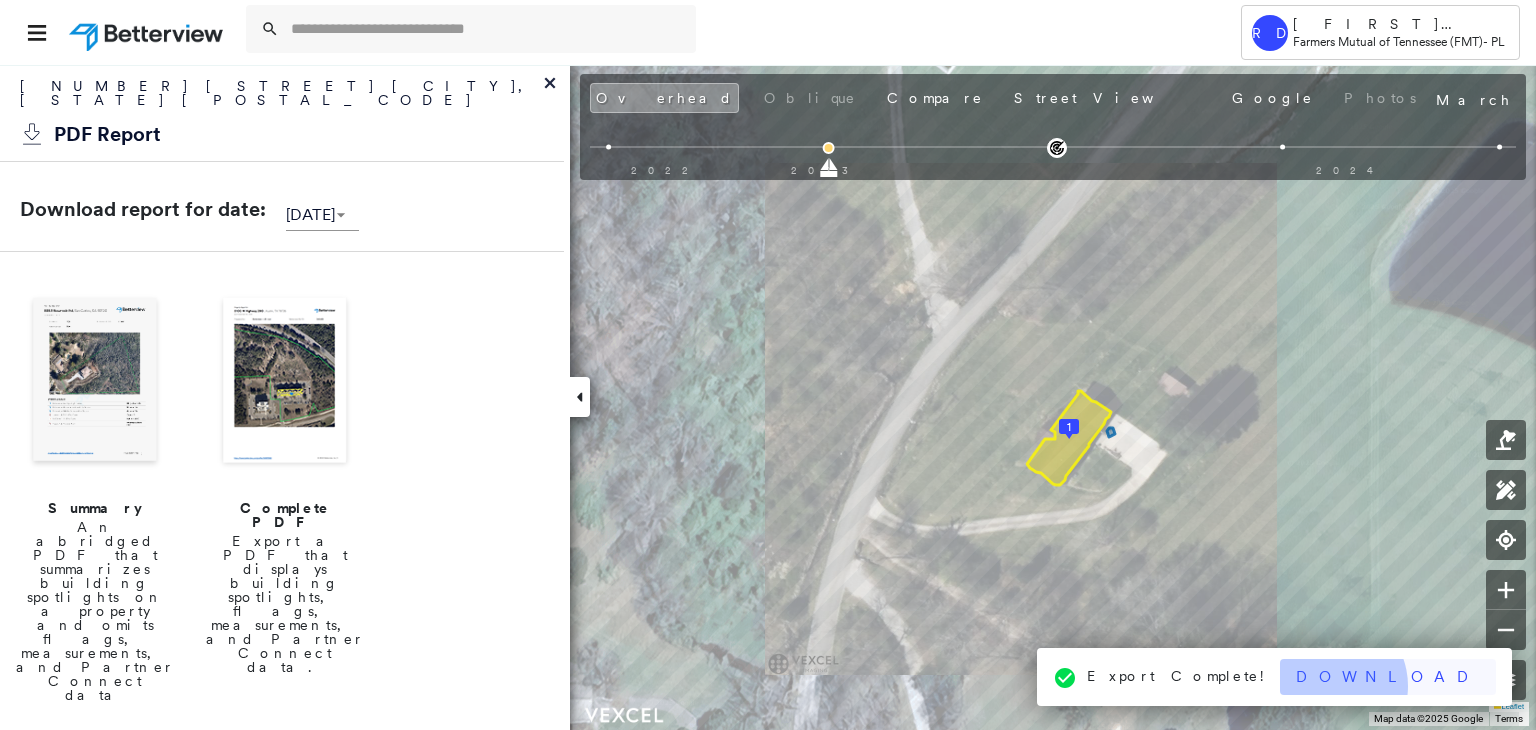 click on "Download" at bounding box center [1388, 677] 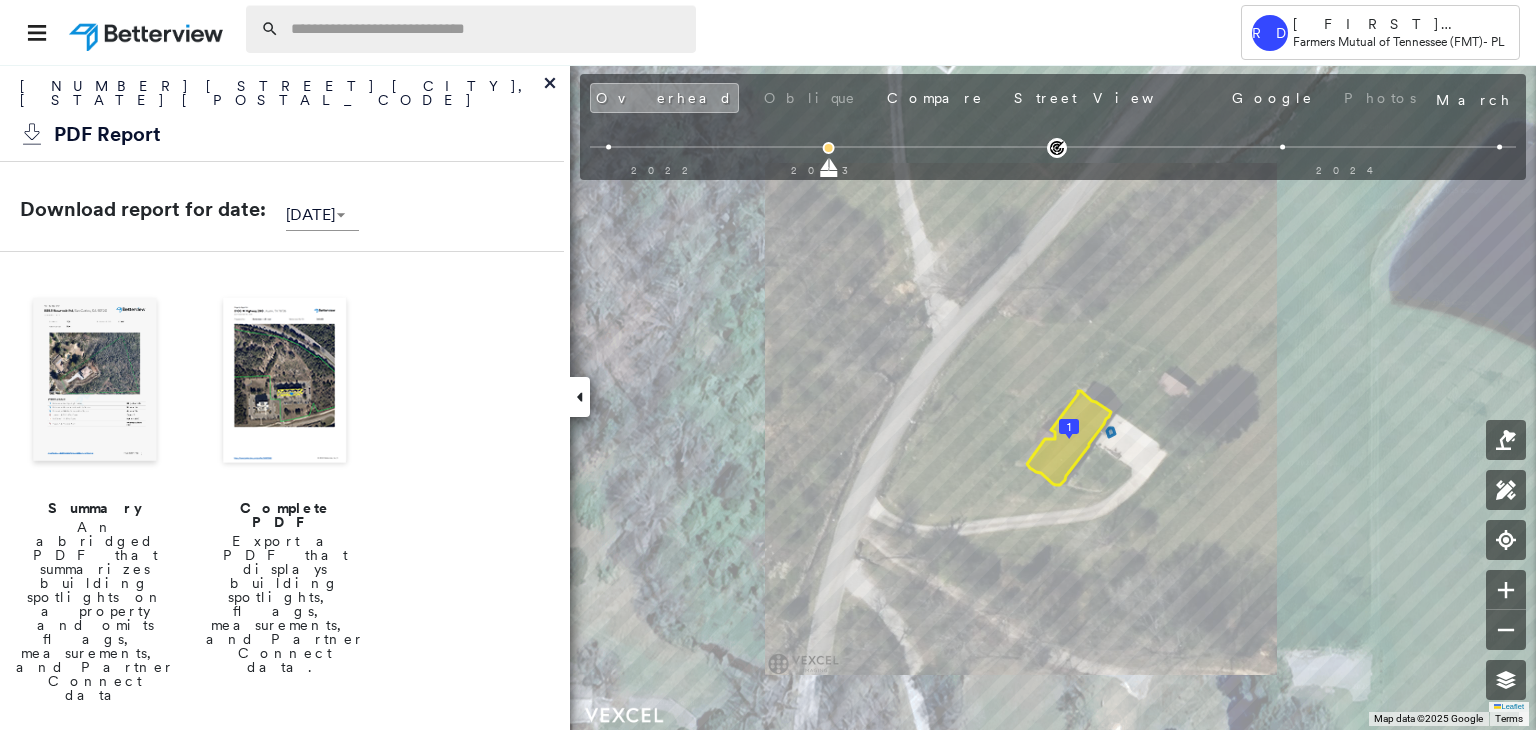 paste on "**********" 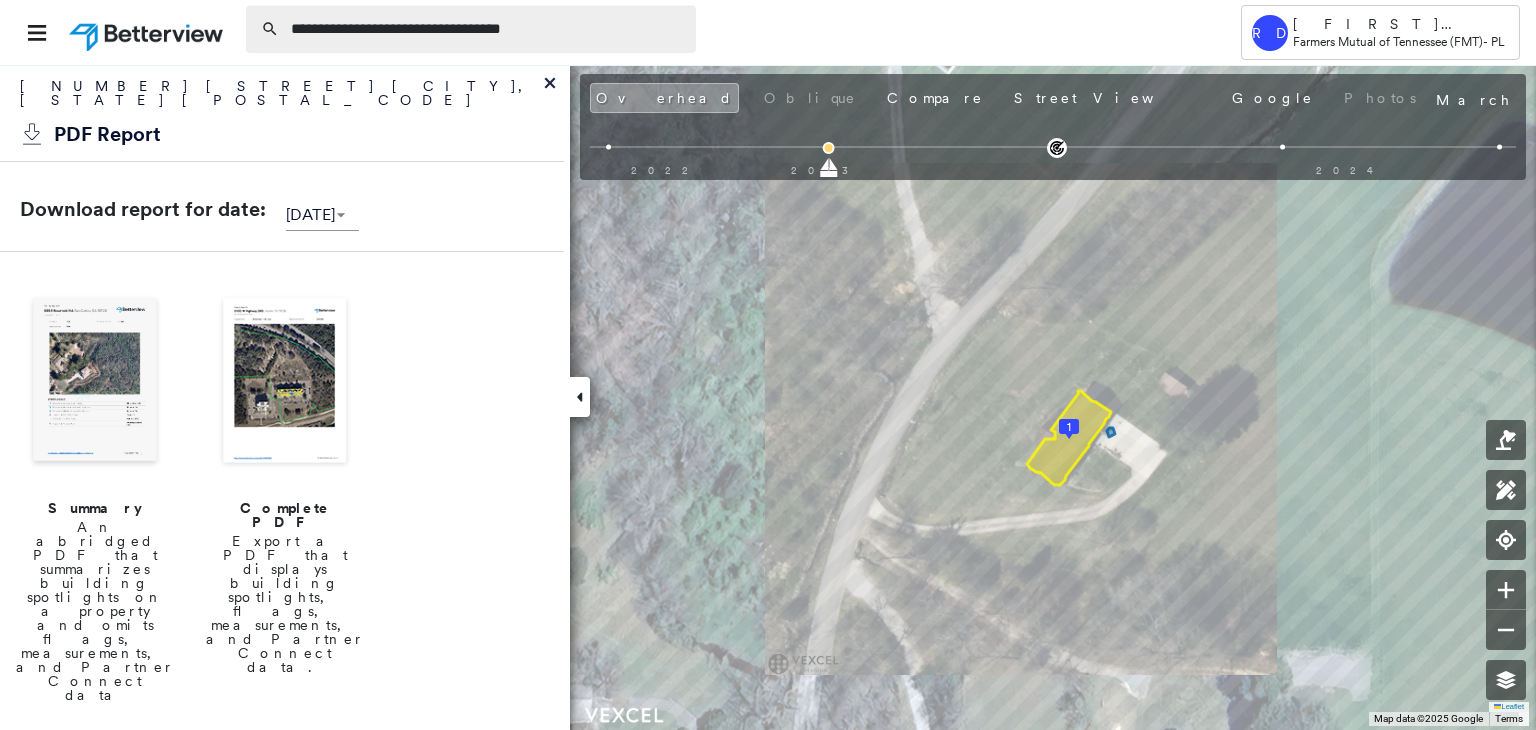 click on "**********" at bounding box center (487, 29) 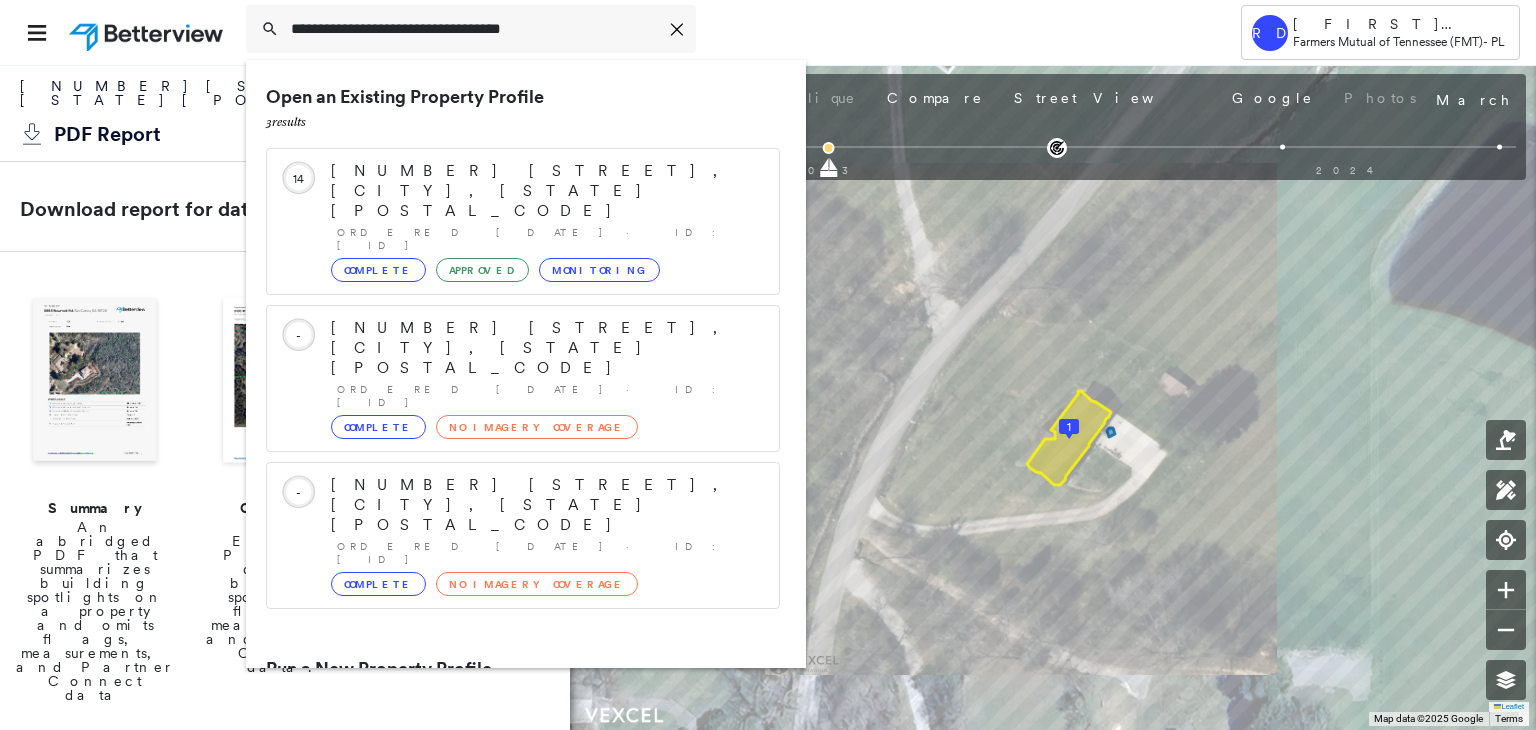 type on "**********" 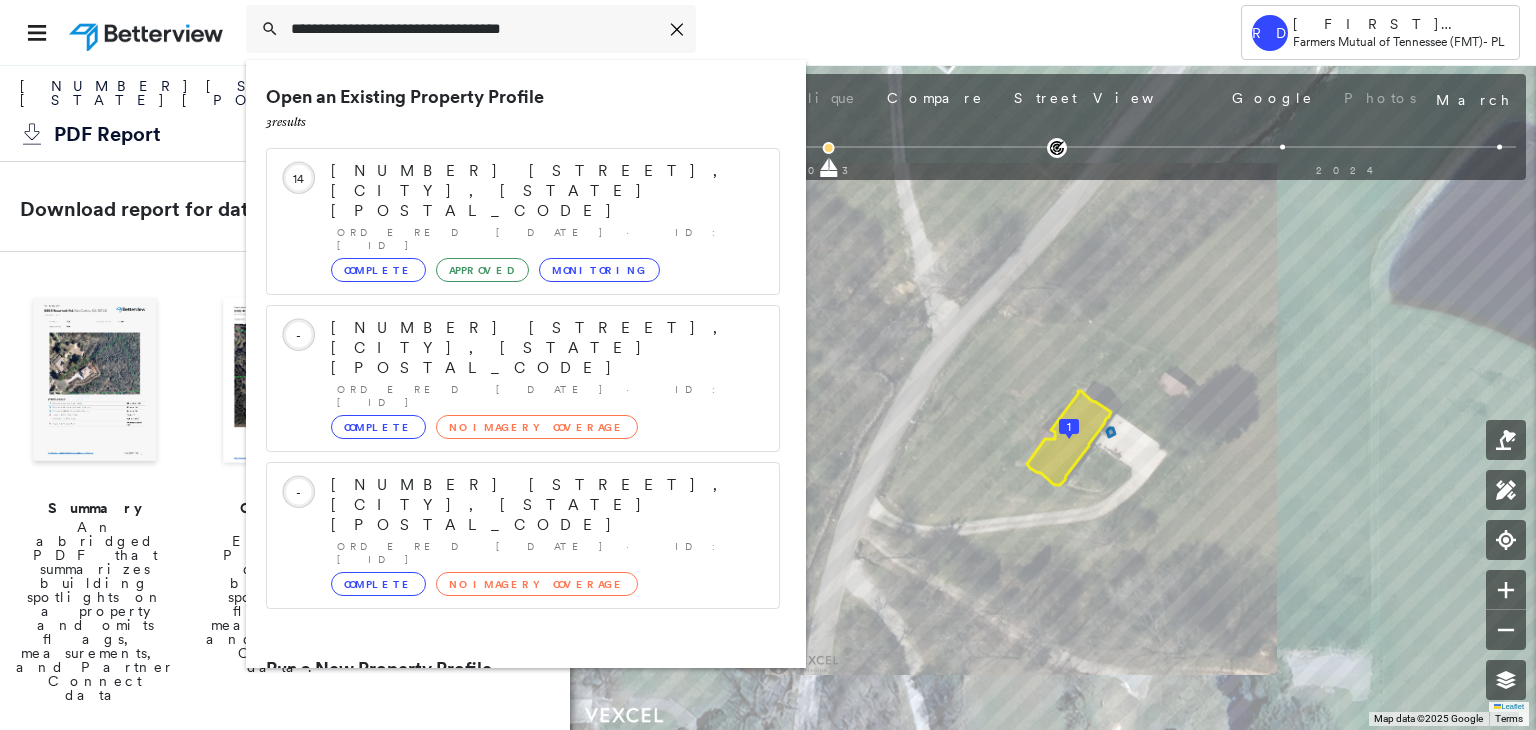 click on "[NUMBER] [STREET], [CITY], [STATE] [POSTAL_CODE]" at bounding box center (501, 745) 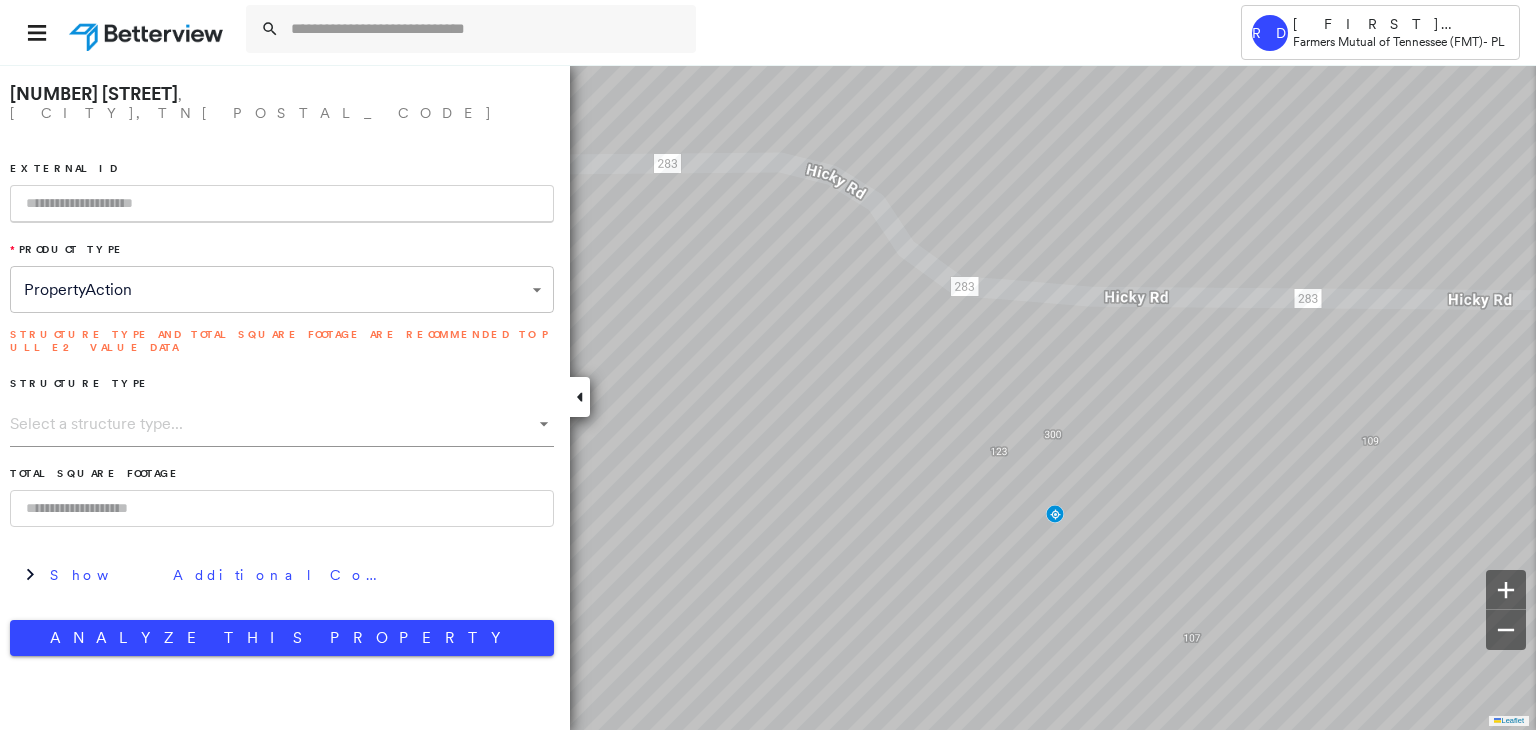 paste on "**********" 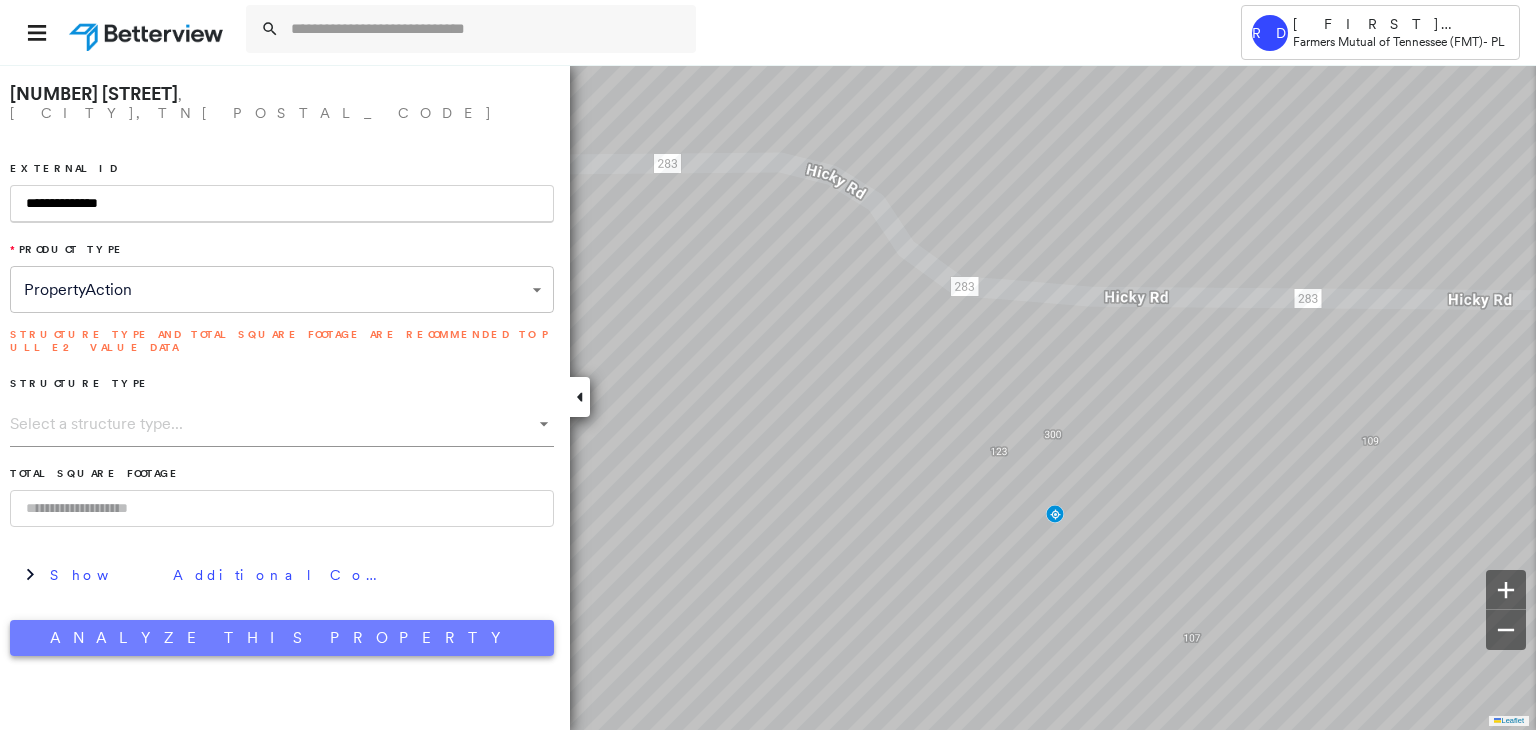 type on "**********" 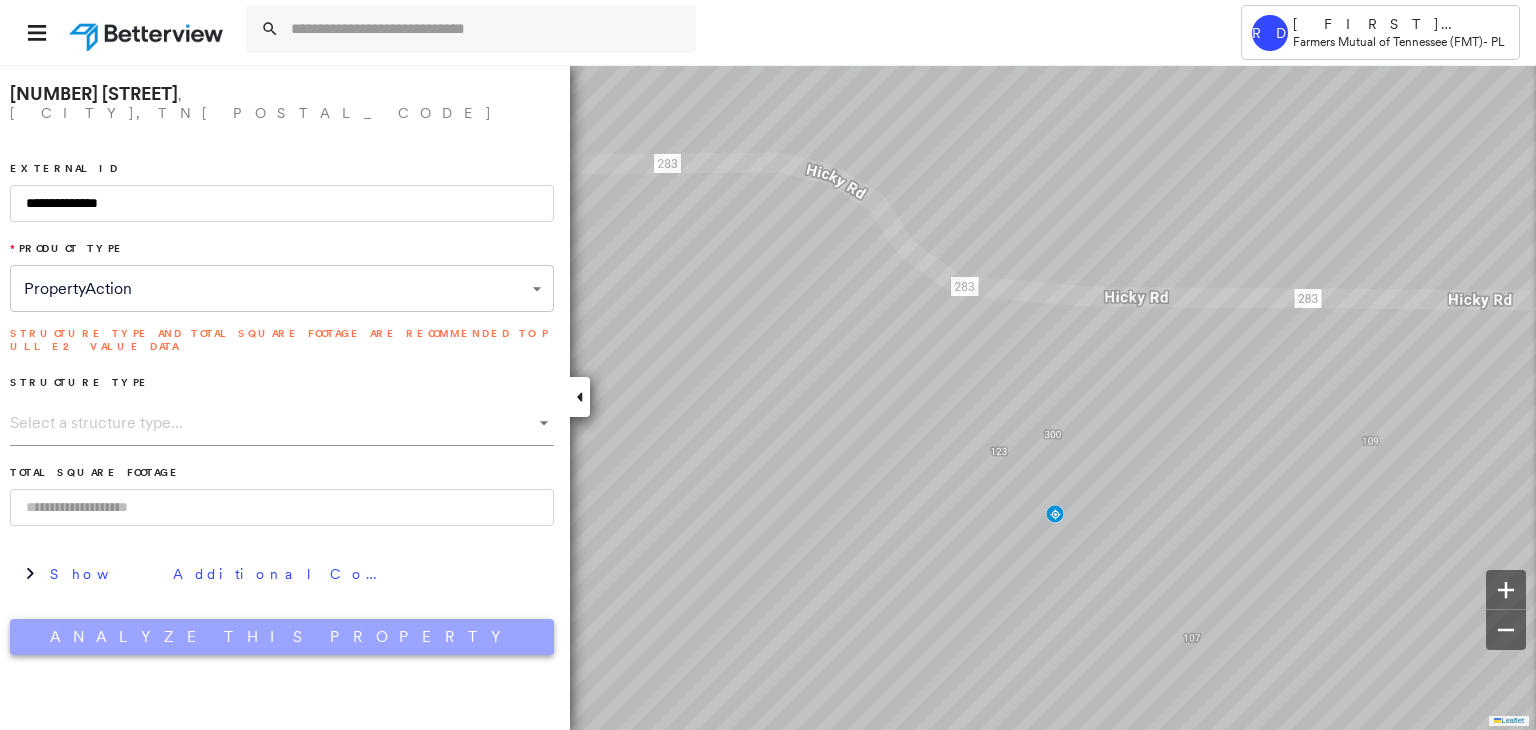 click on "Analyze This Property" at bounding box center [282, 637] 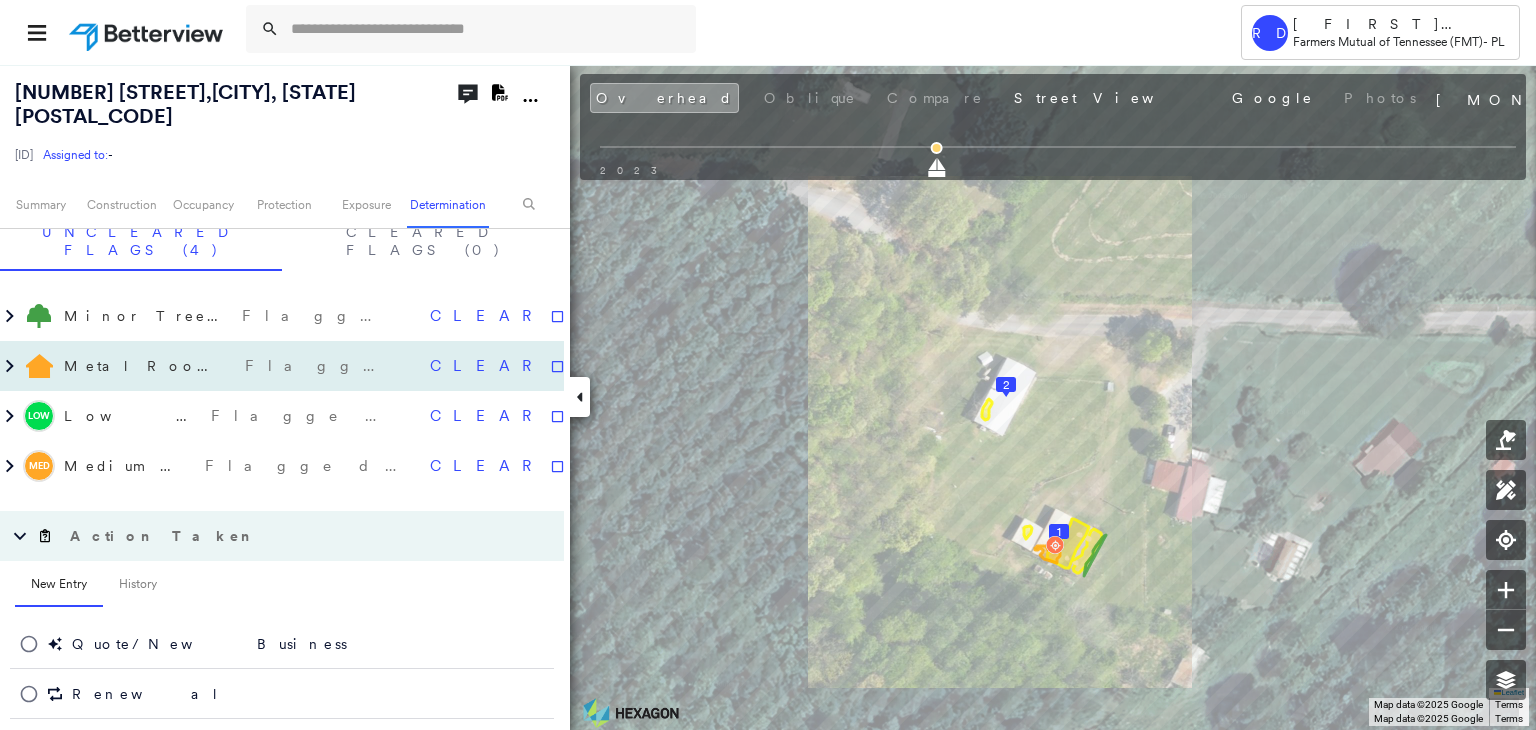 scroll, scrollTop: 1221, scrollLeft: 0, axis: vertical 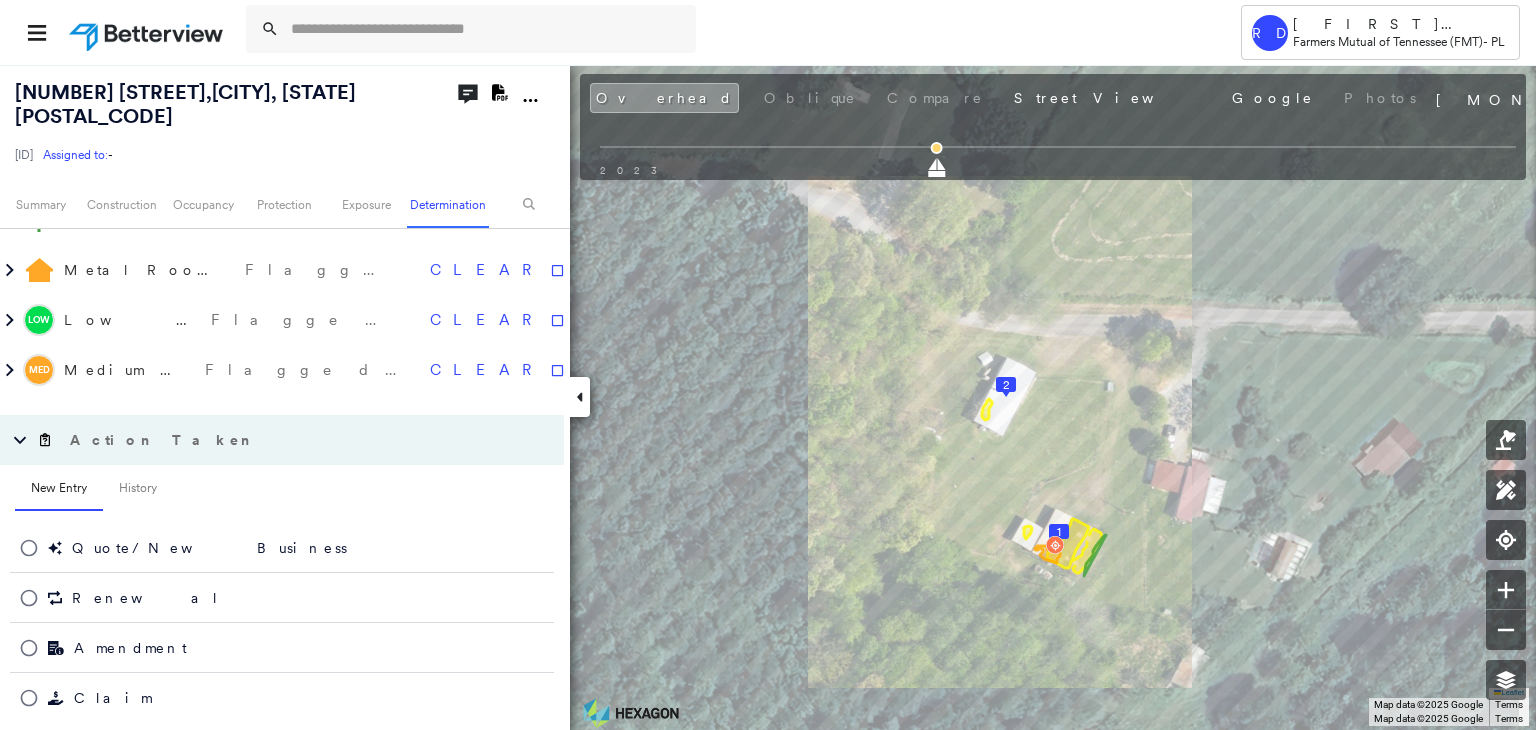click 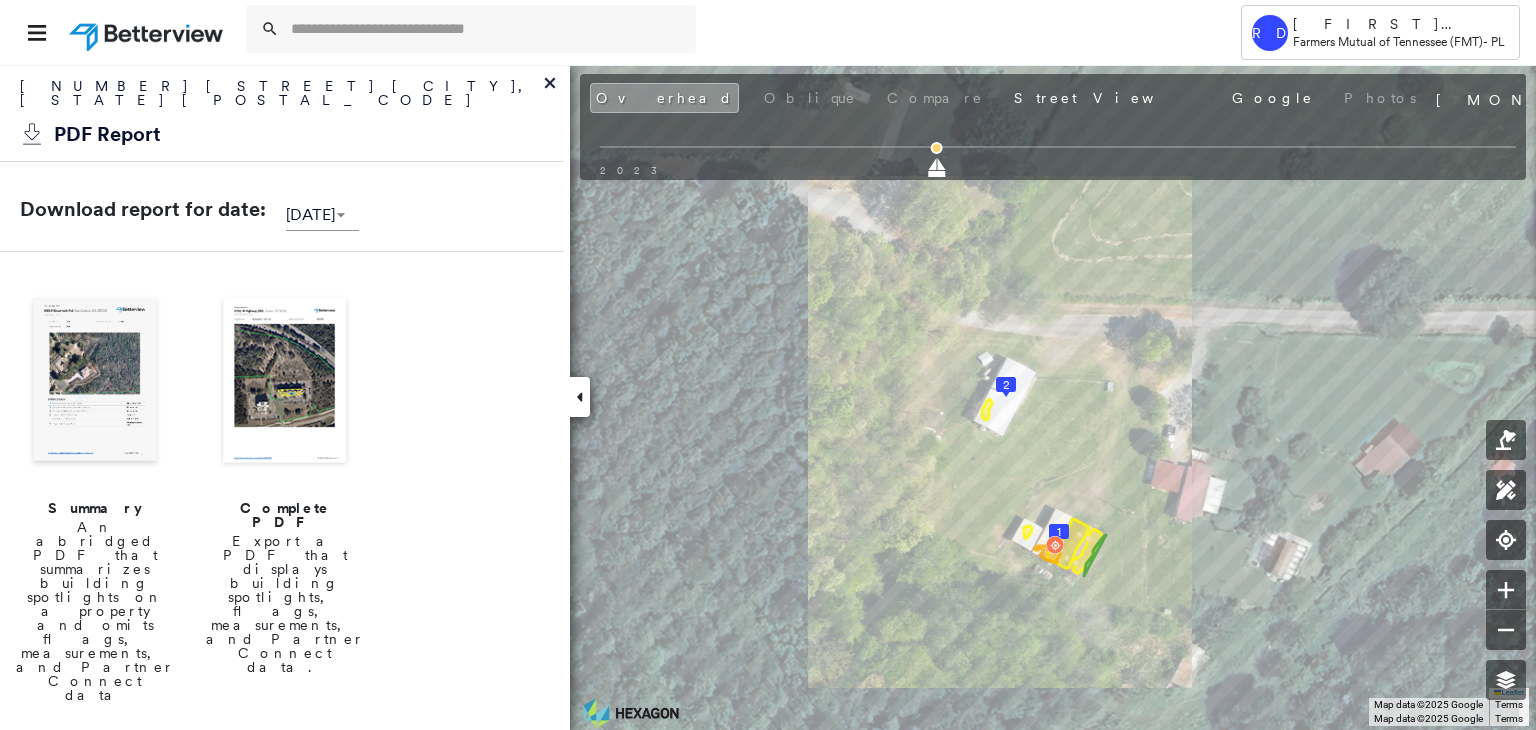 click at bounding box center (285, 382) 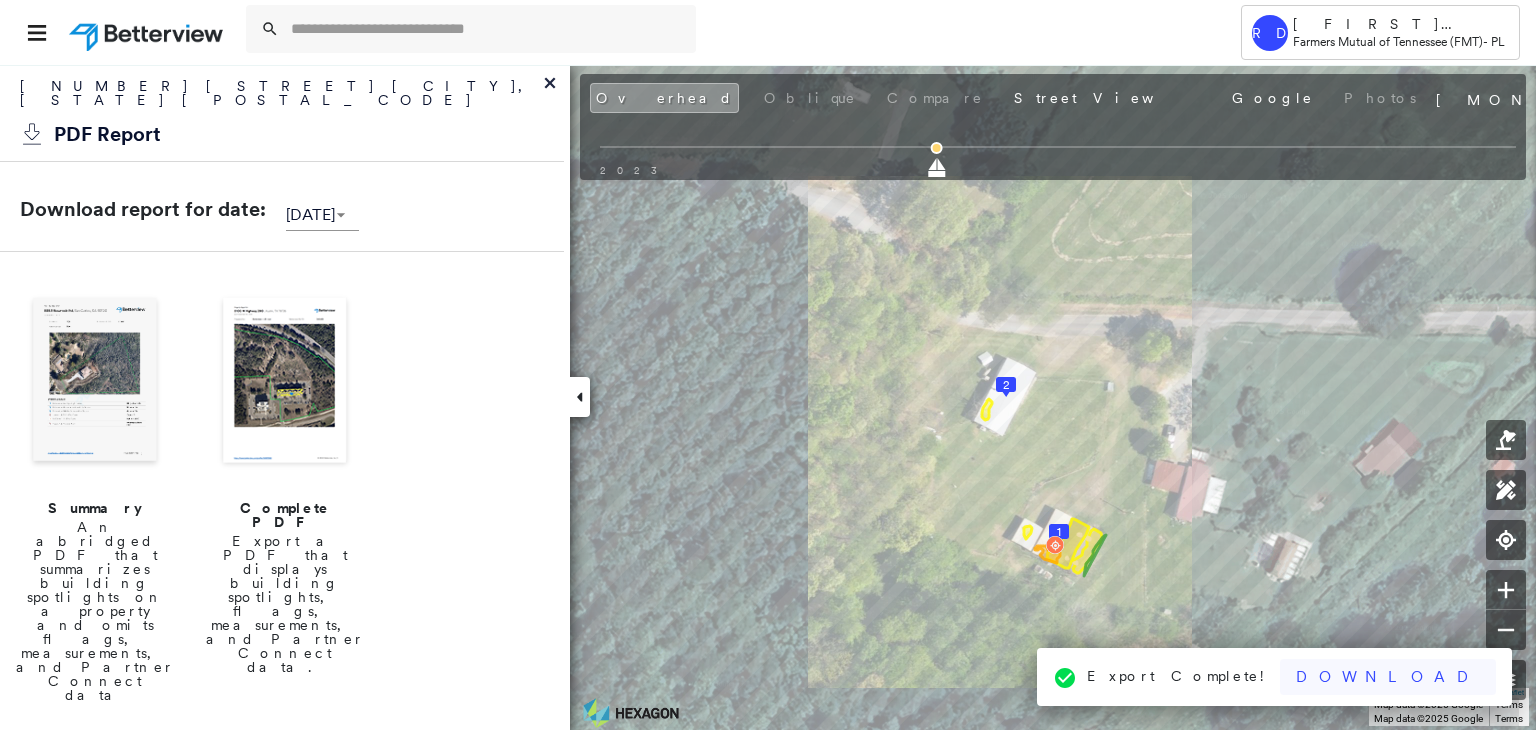click on "Download" at bounding box center [1388, 677] 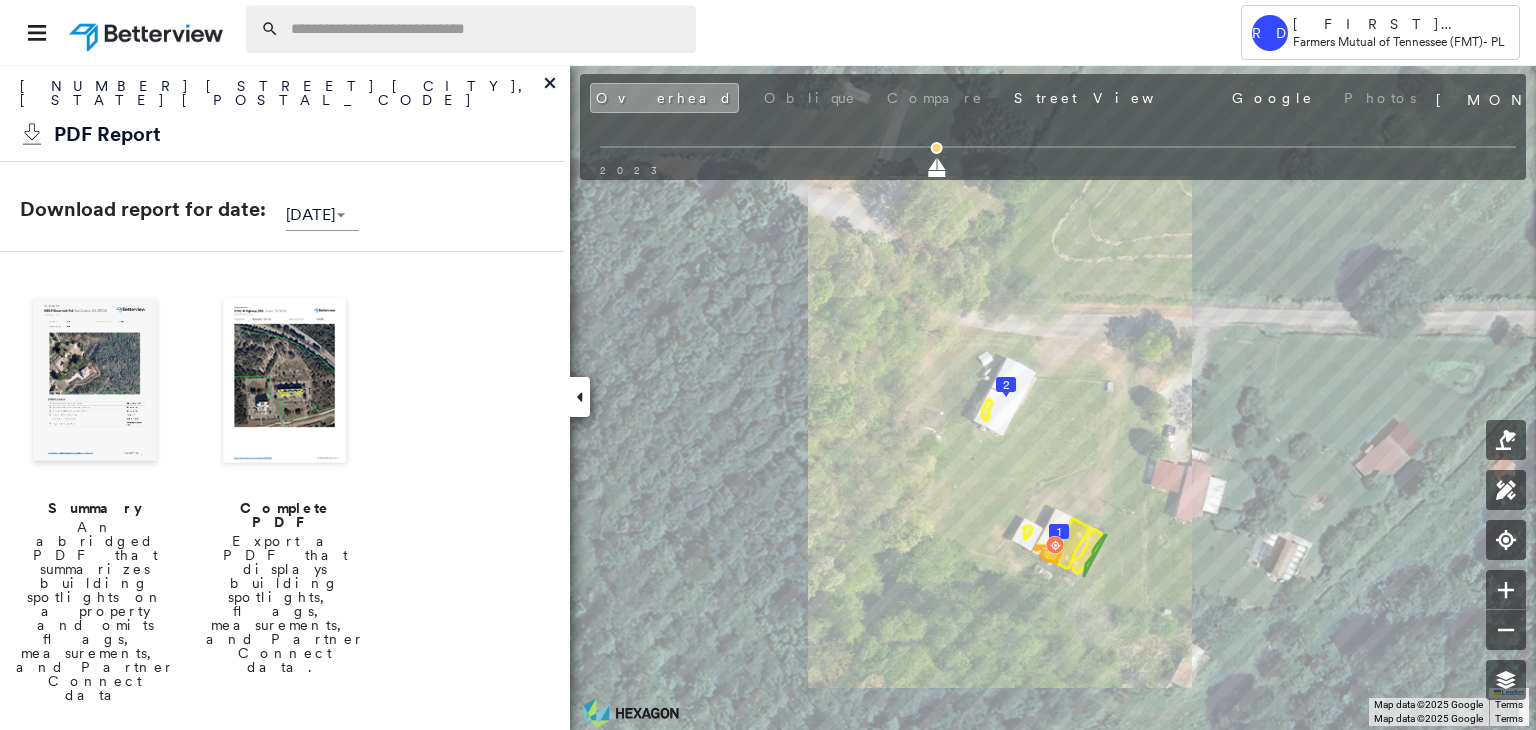 paste on "**********" 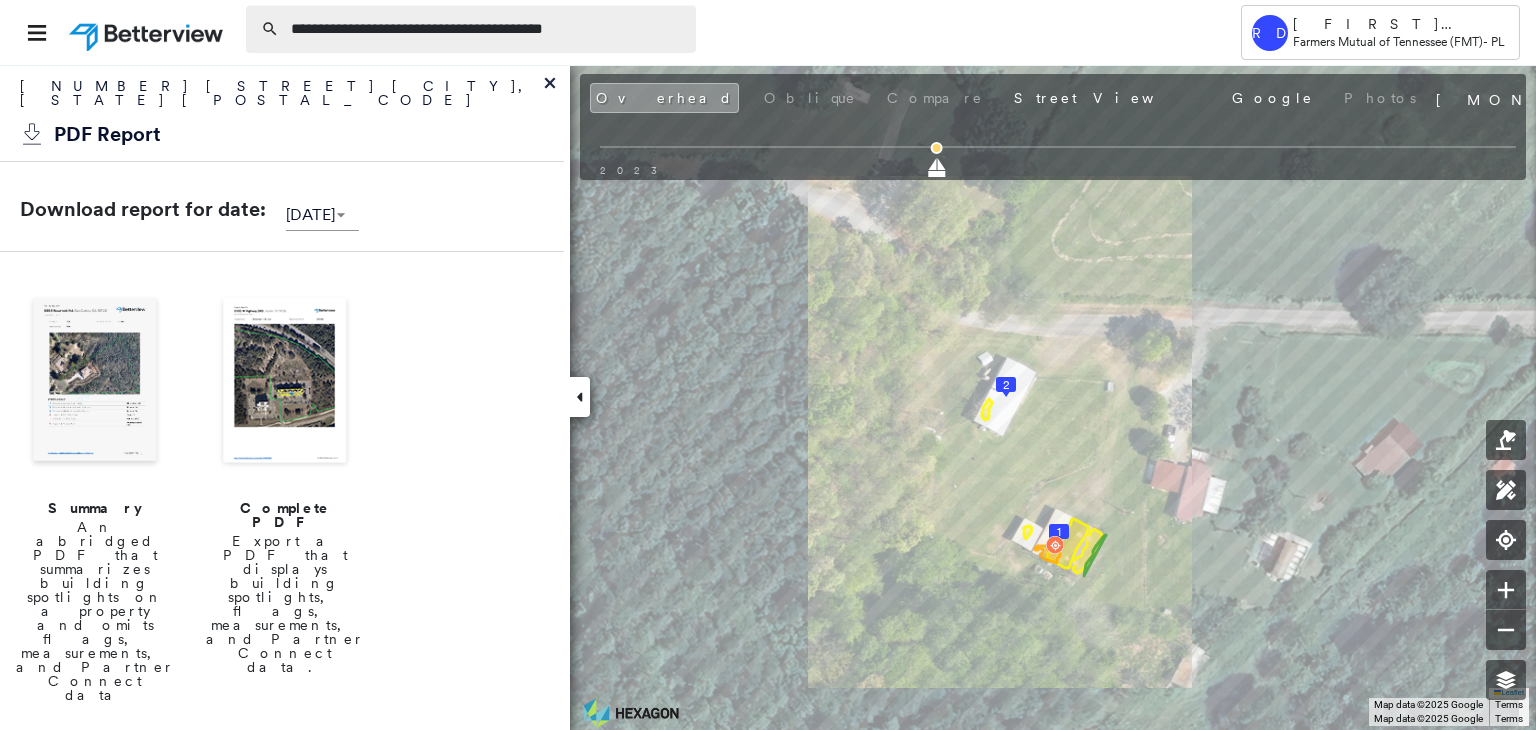 click on "**********" at bounding box center (487, 29) 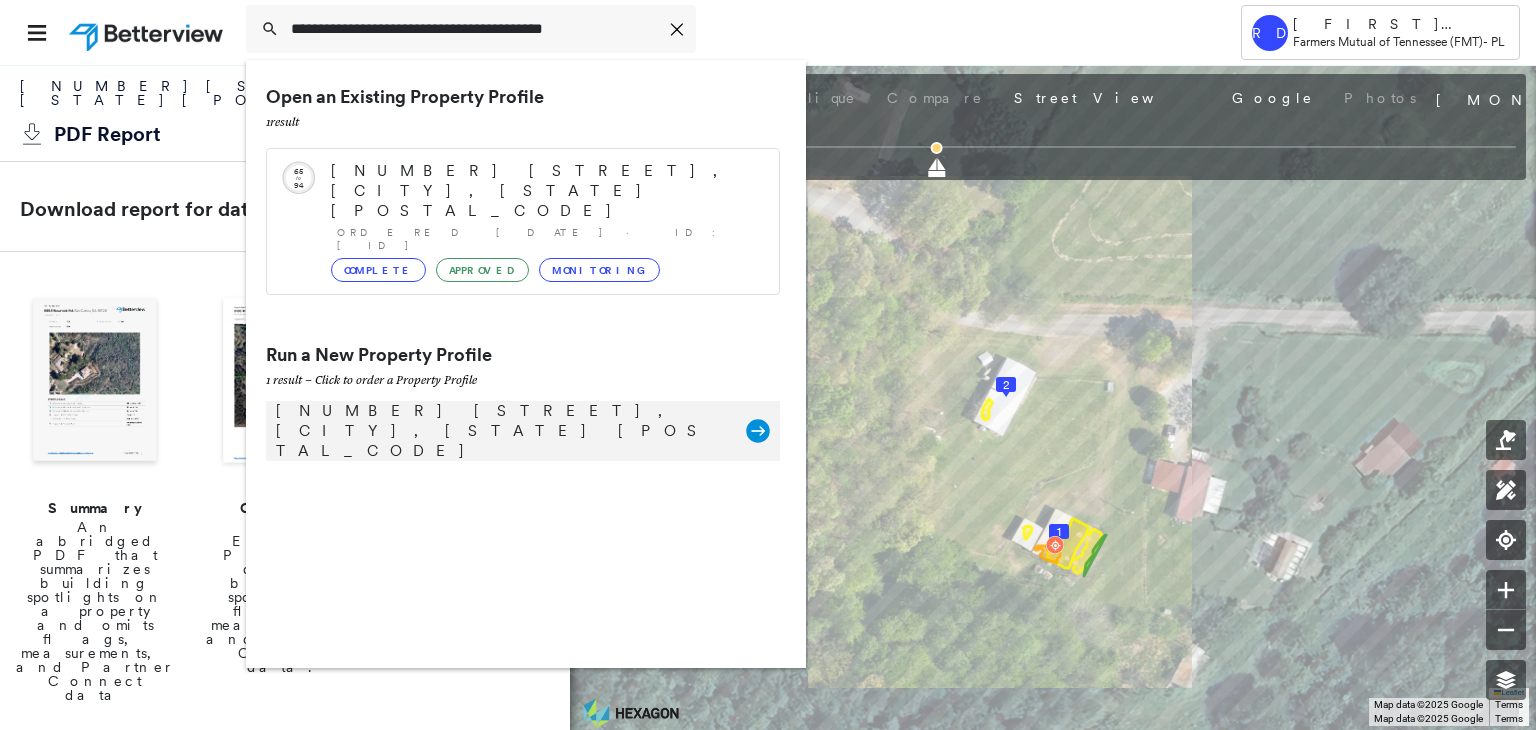 type on "**********" 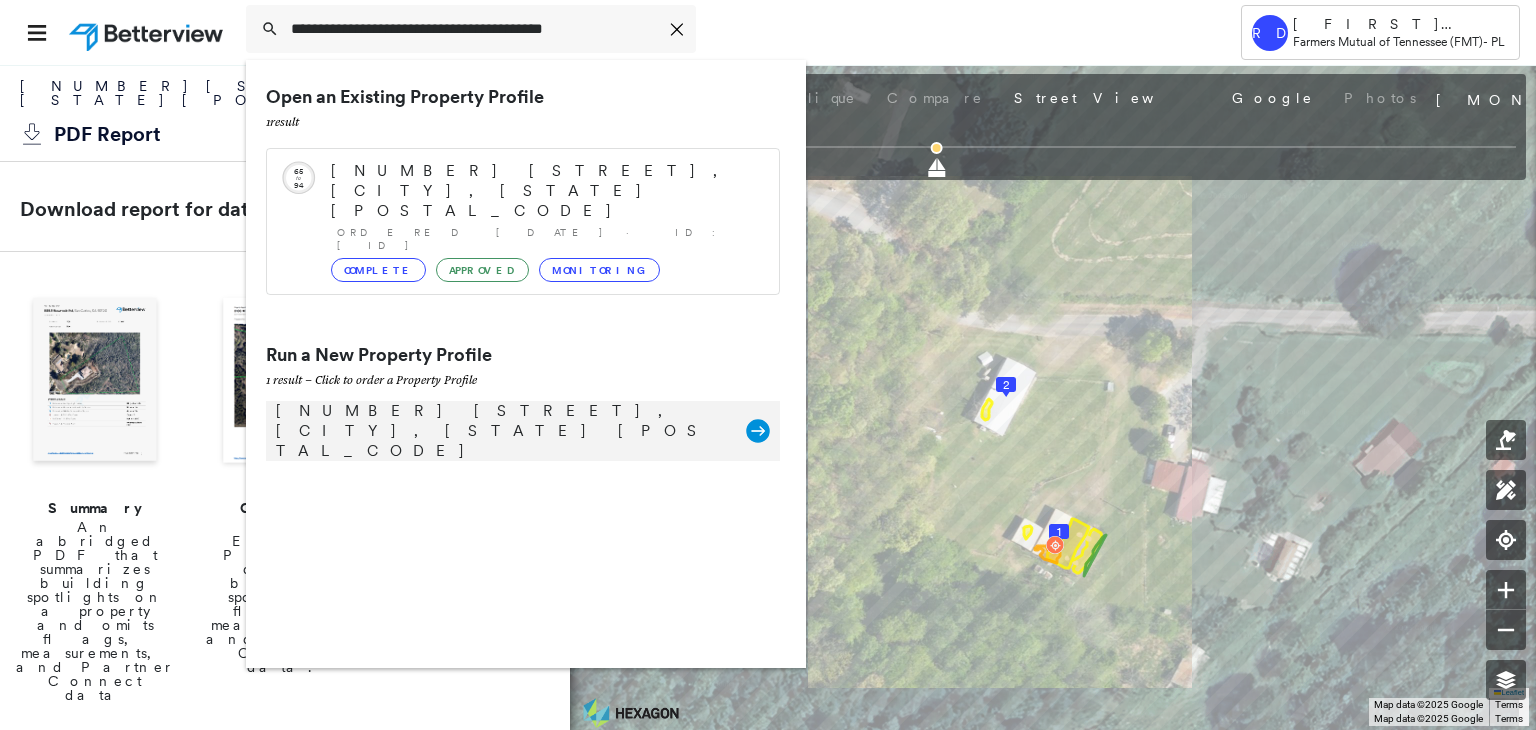 click on "[NUMBER] [STREET], [CITY], [STATE] [POSTAL_CODE]" at bounding box center (501, 431) 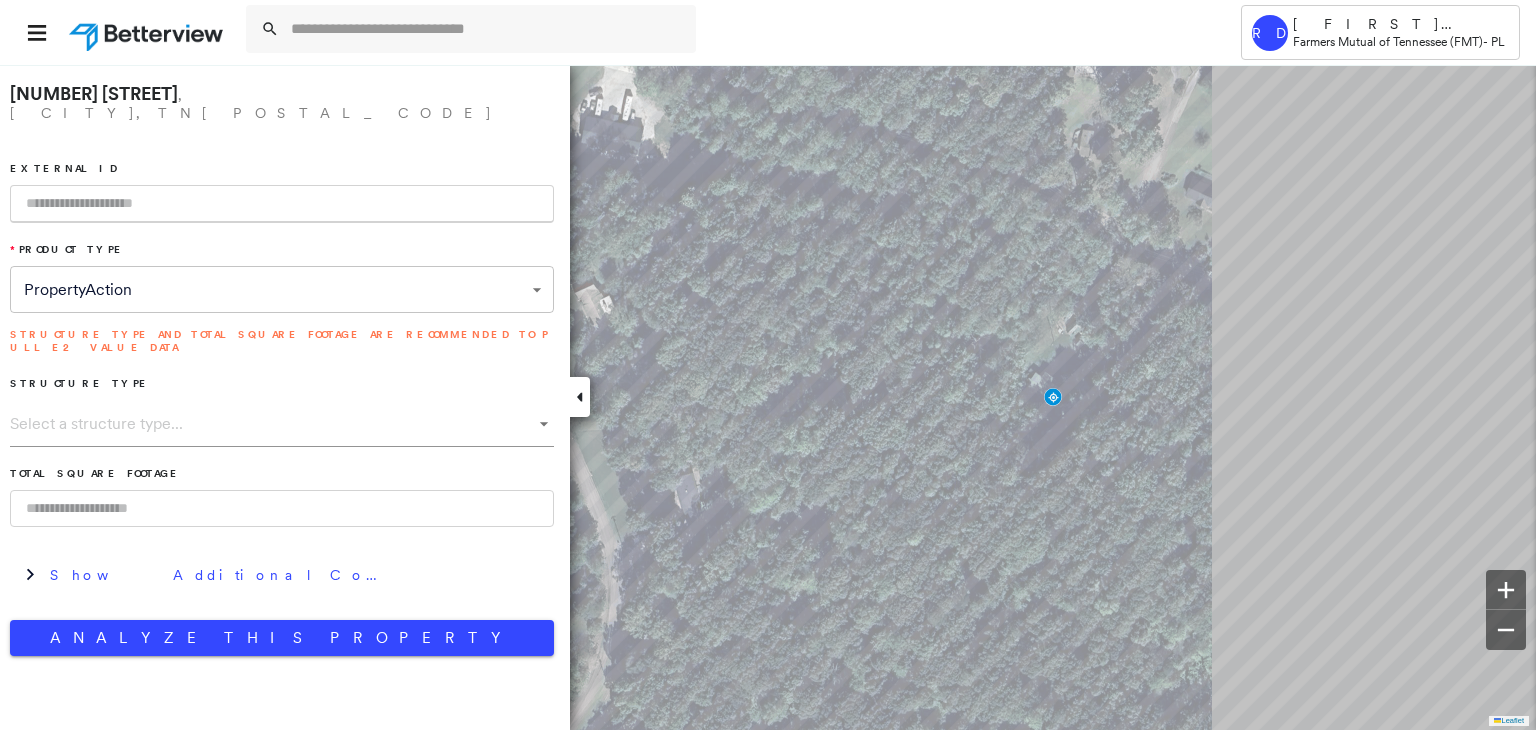 paste on "**********" 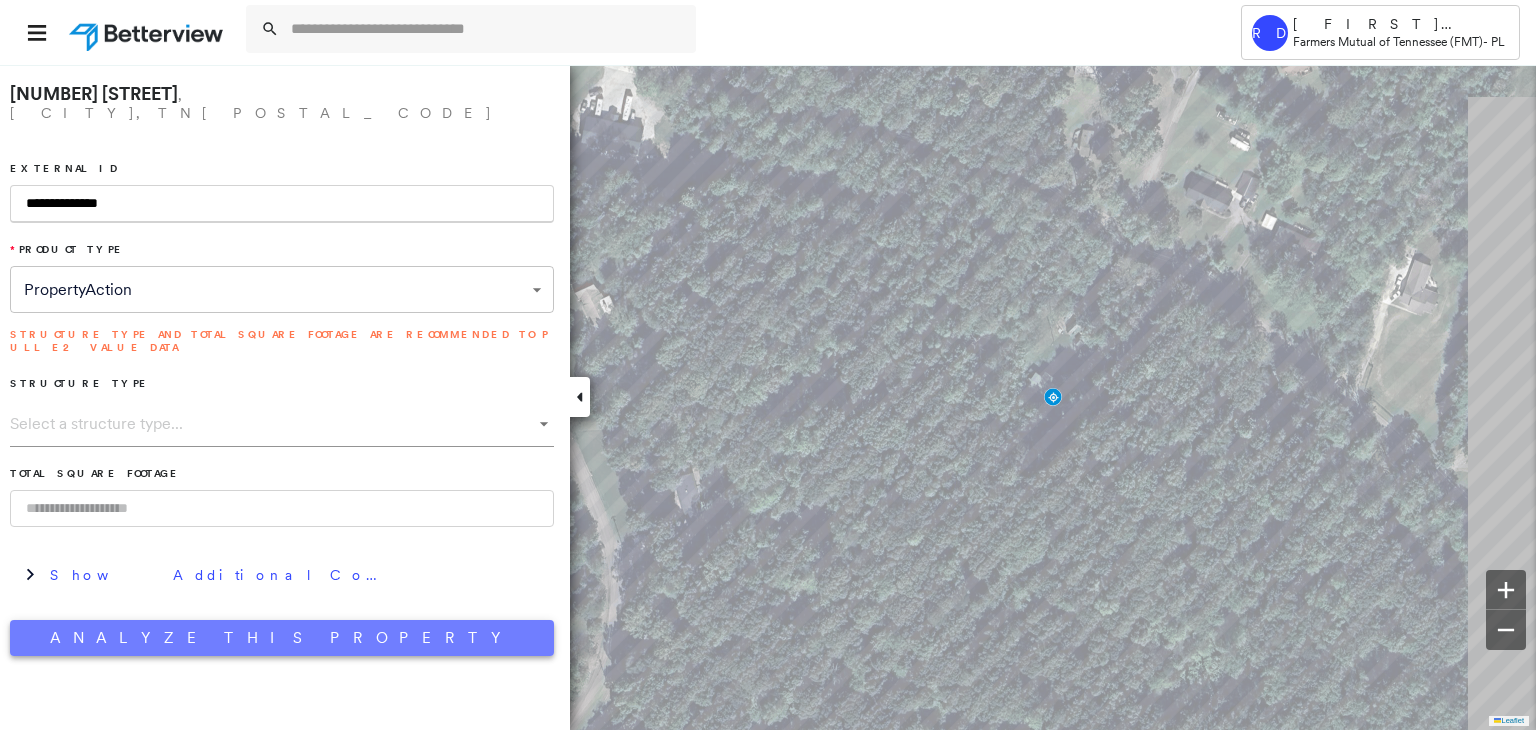 type on "**********" 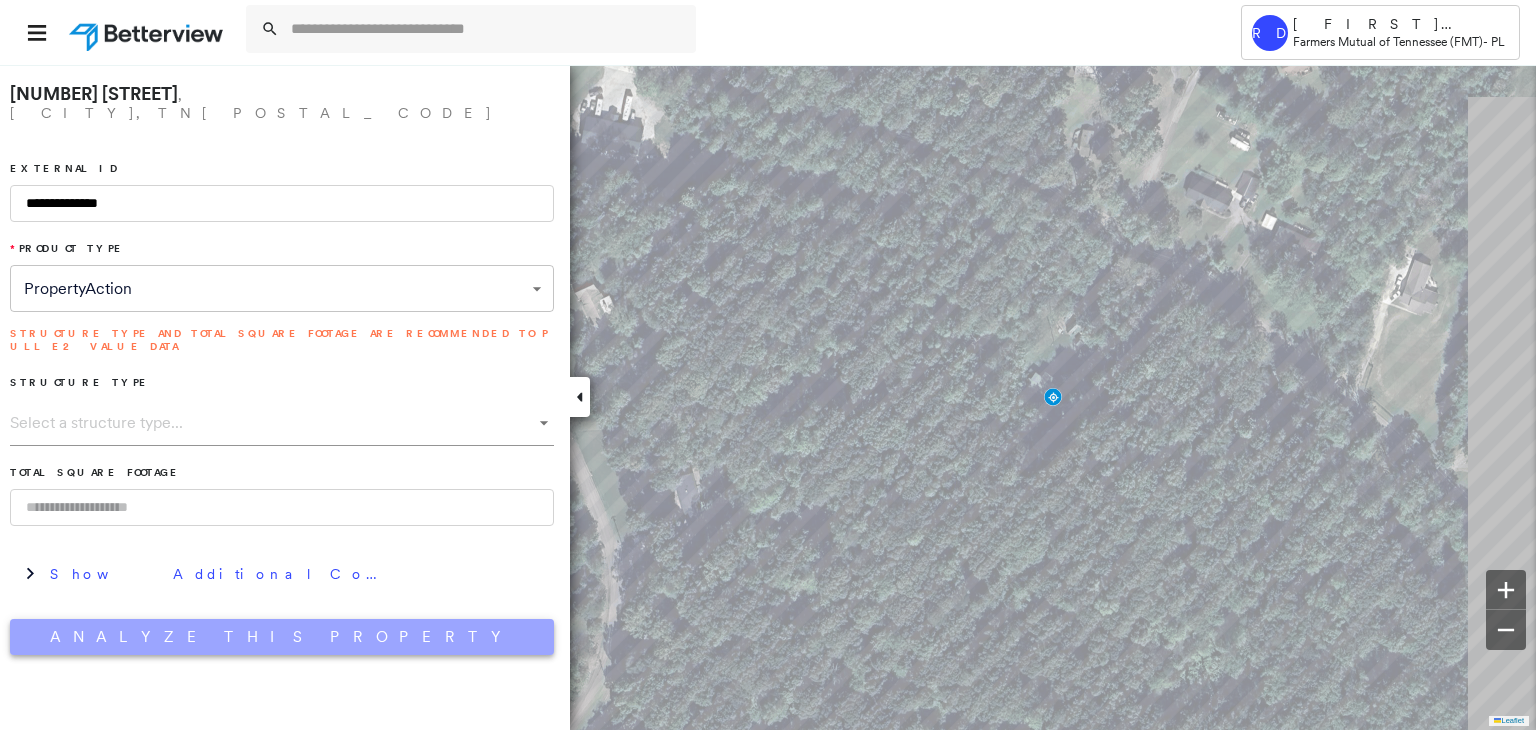 click on "Analyze This Property" at bounding box center [282, 637] 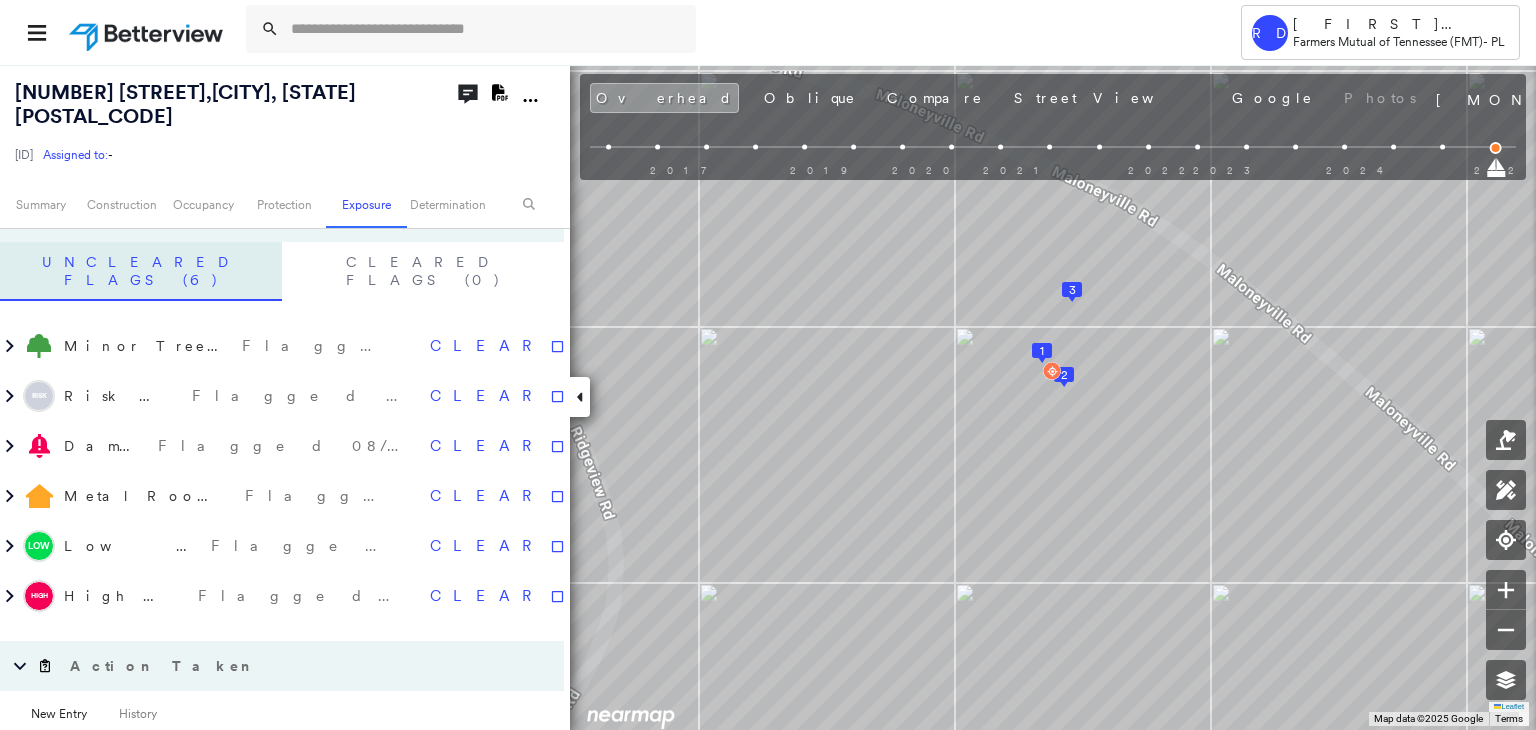 scroll, scrollTop: 1200, scrollLeft: 0, axis: vertical 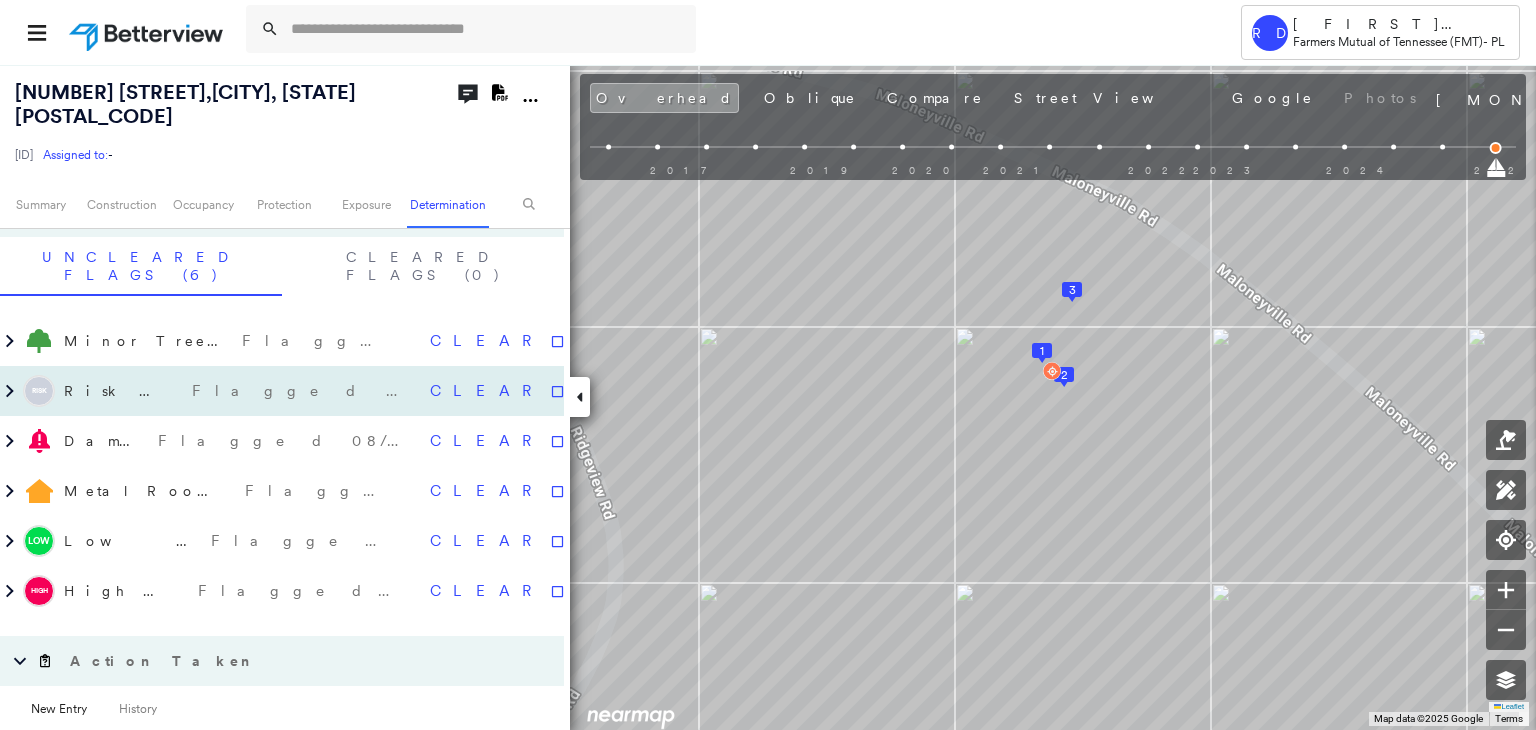 click on "Flagged 08/05/25" at bounding box center [303, 391] 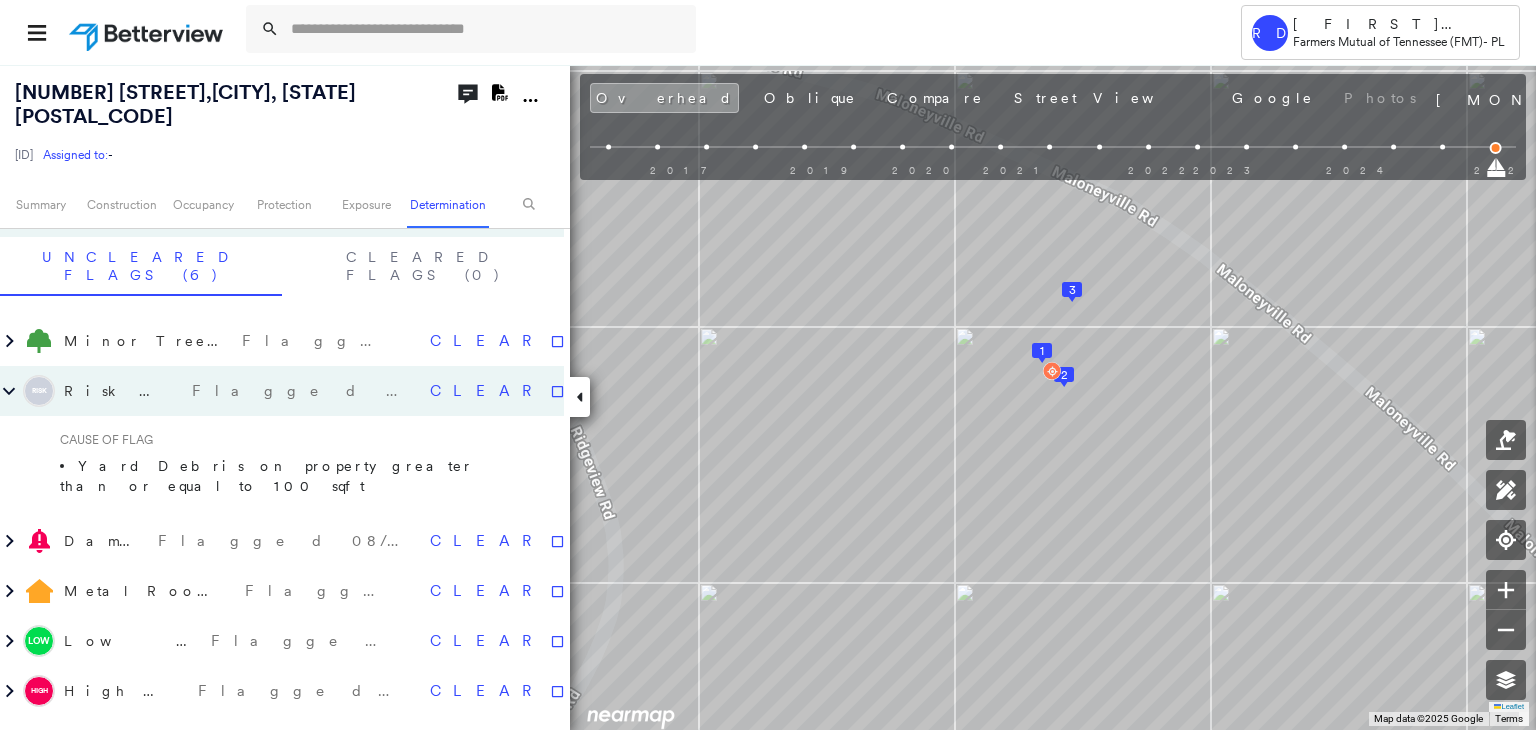 click on "Download PDF Report" 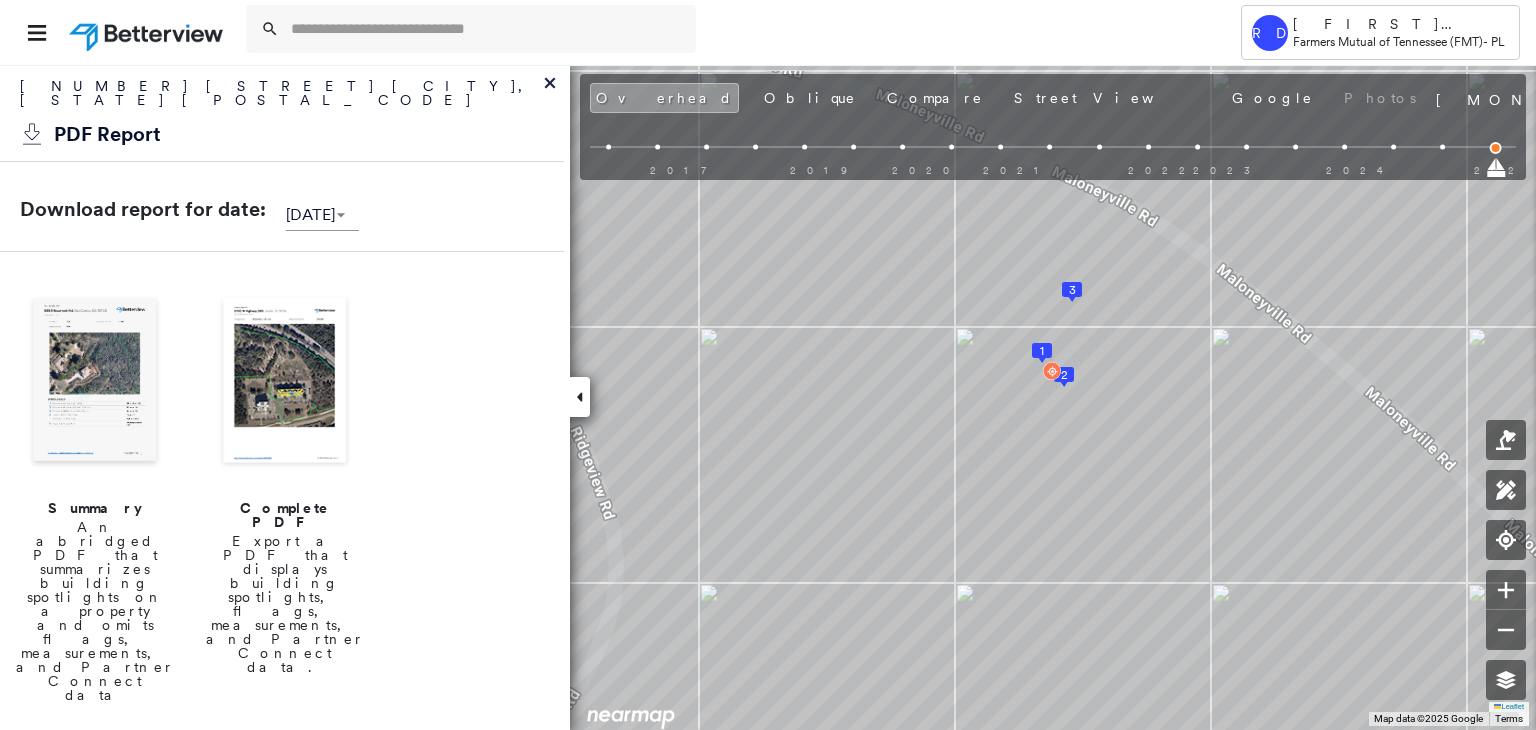 click at bounding box center (285, 382) 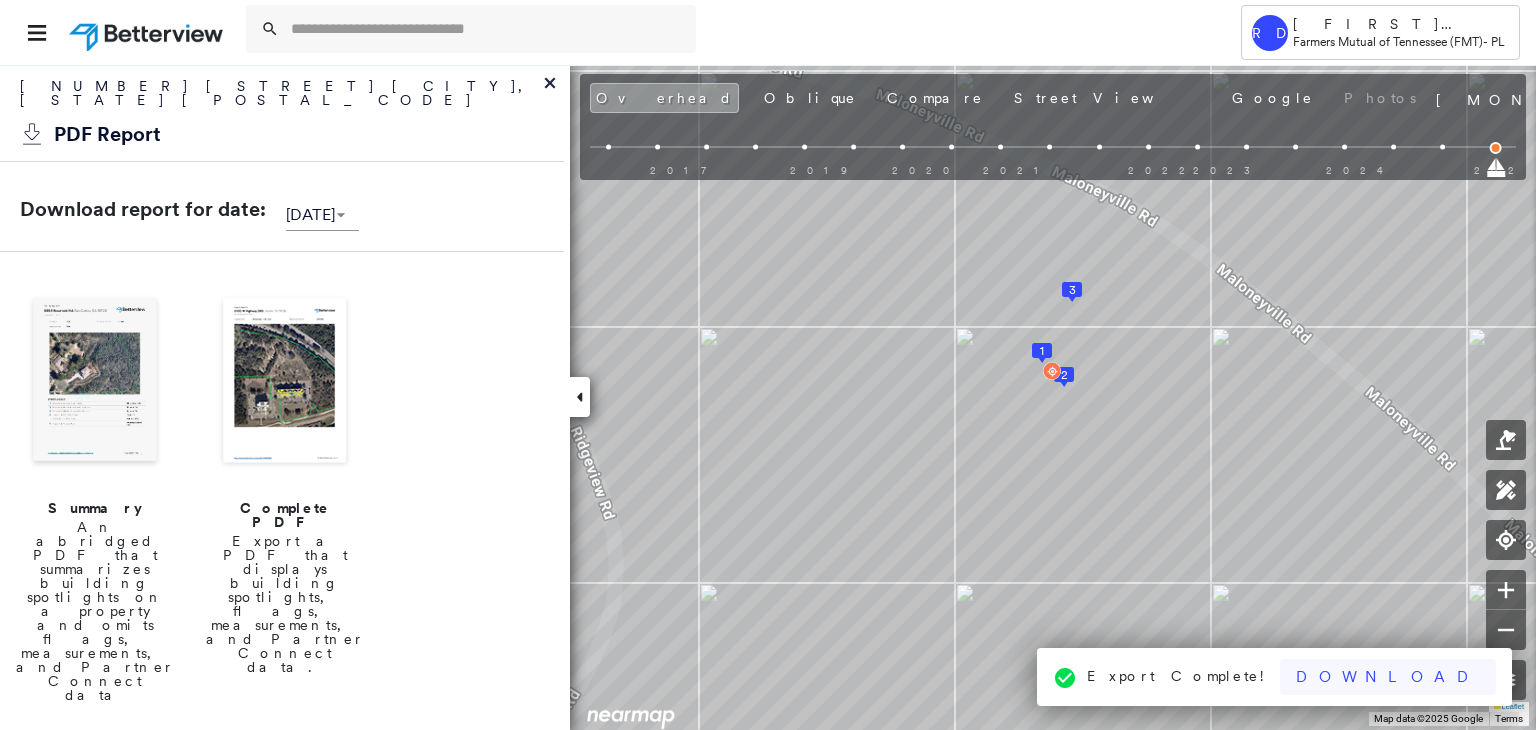 click on "Download" at bounding box center (1388, 677) 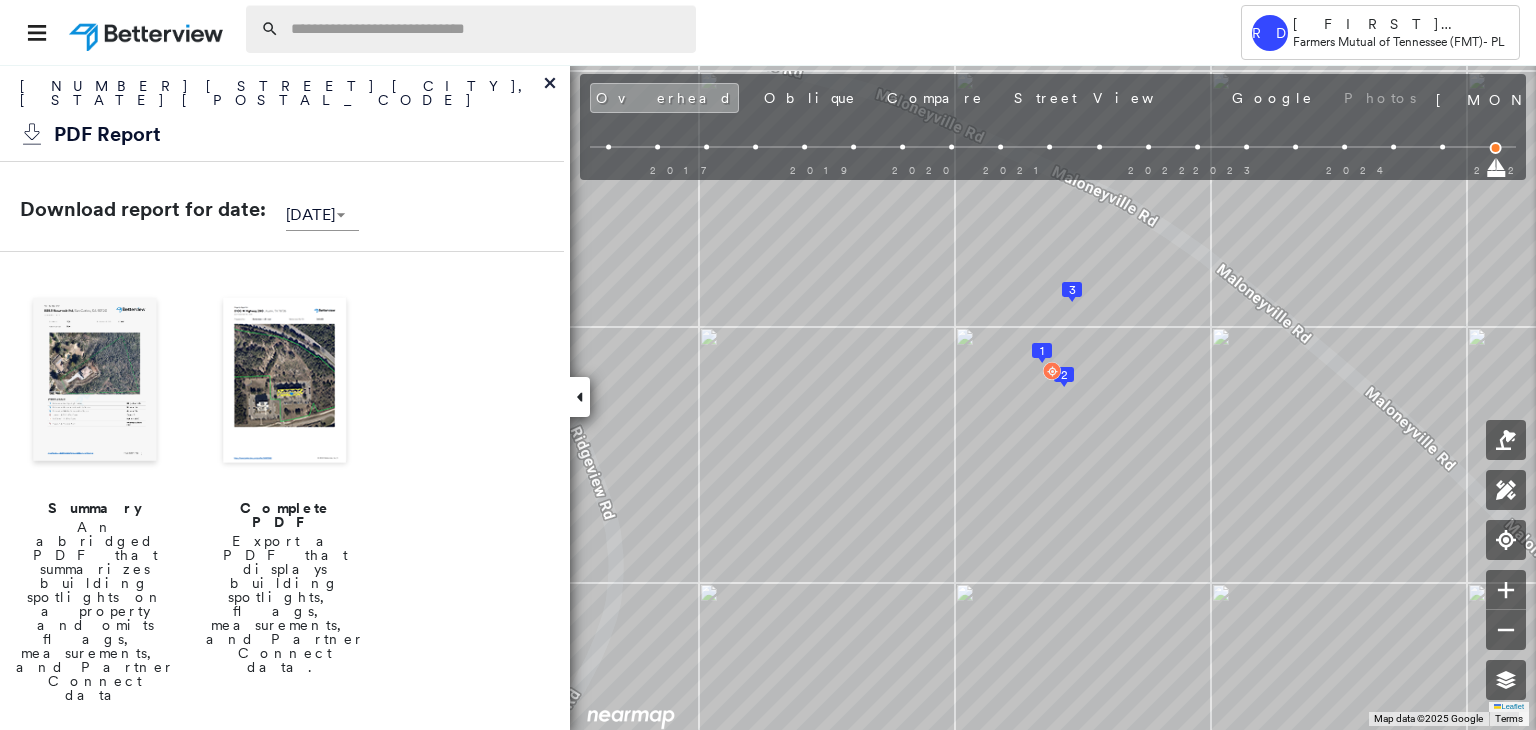 paste on "**********" 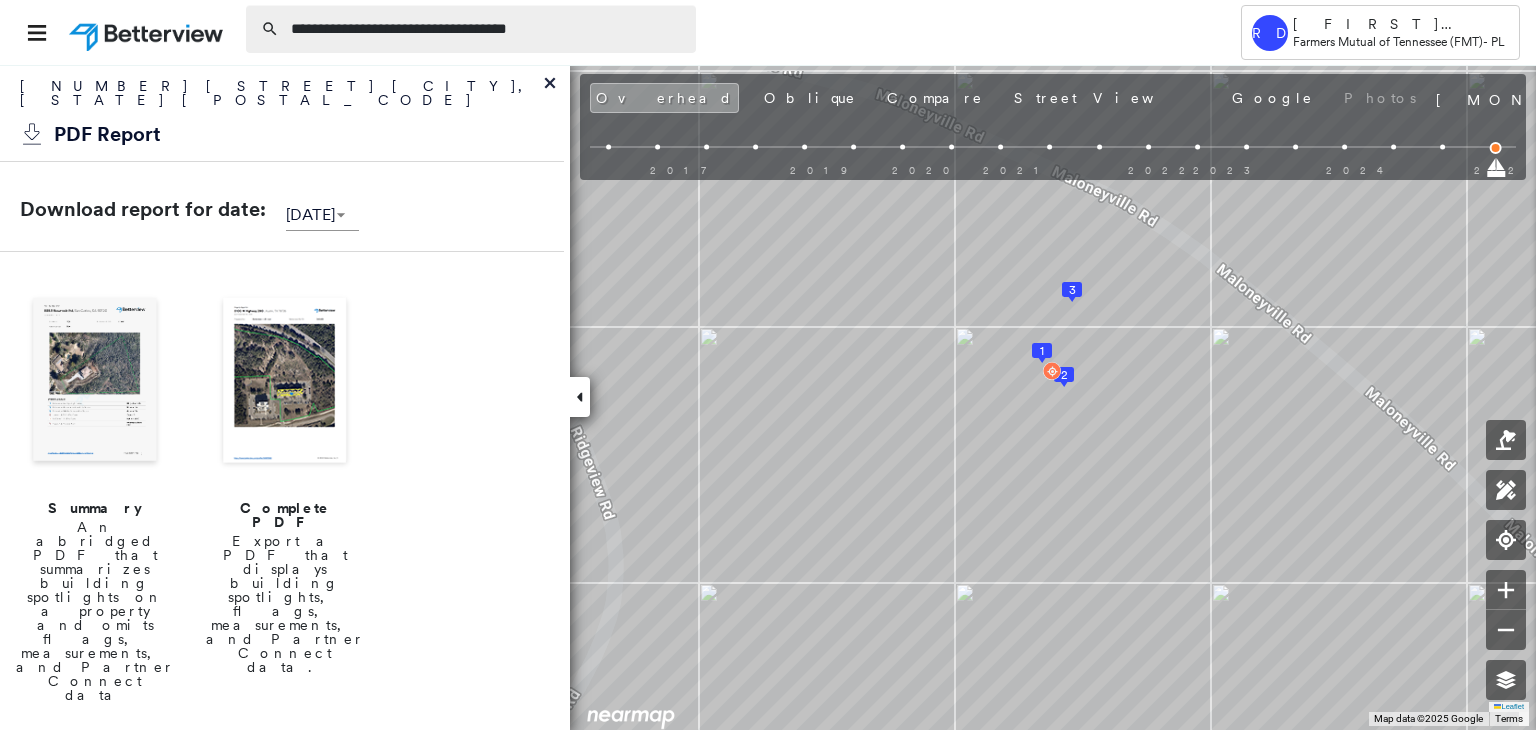 click on "**********" at bounding box center (487, 29) 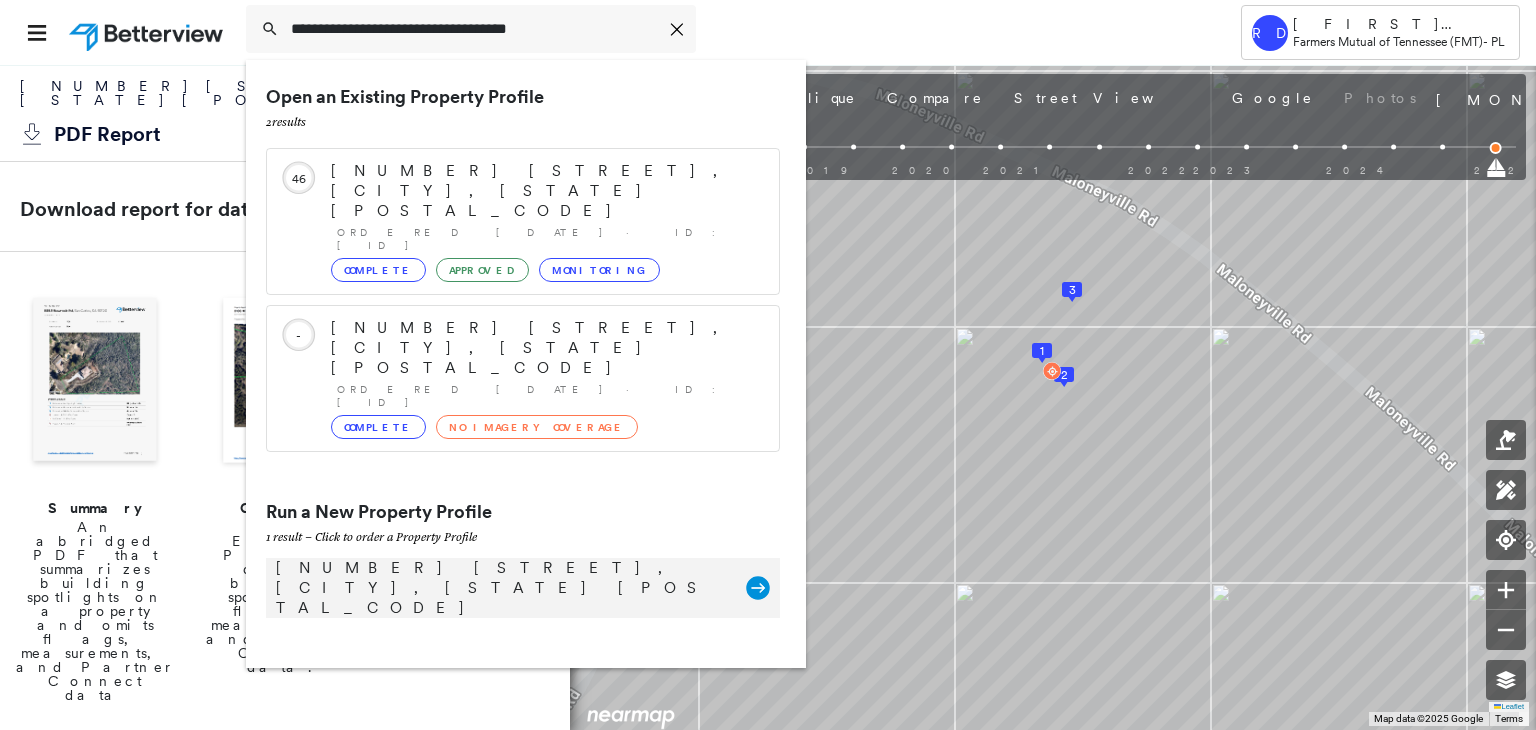 type on "**********" 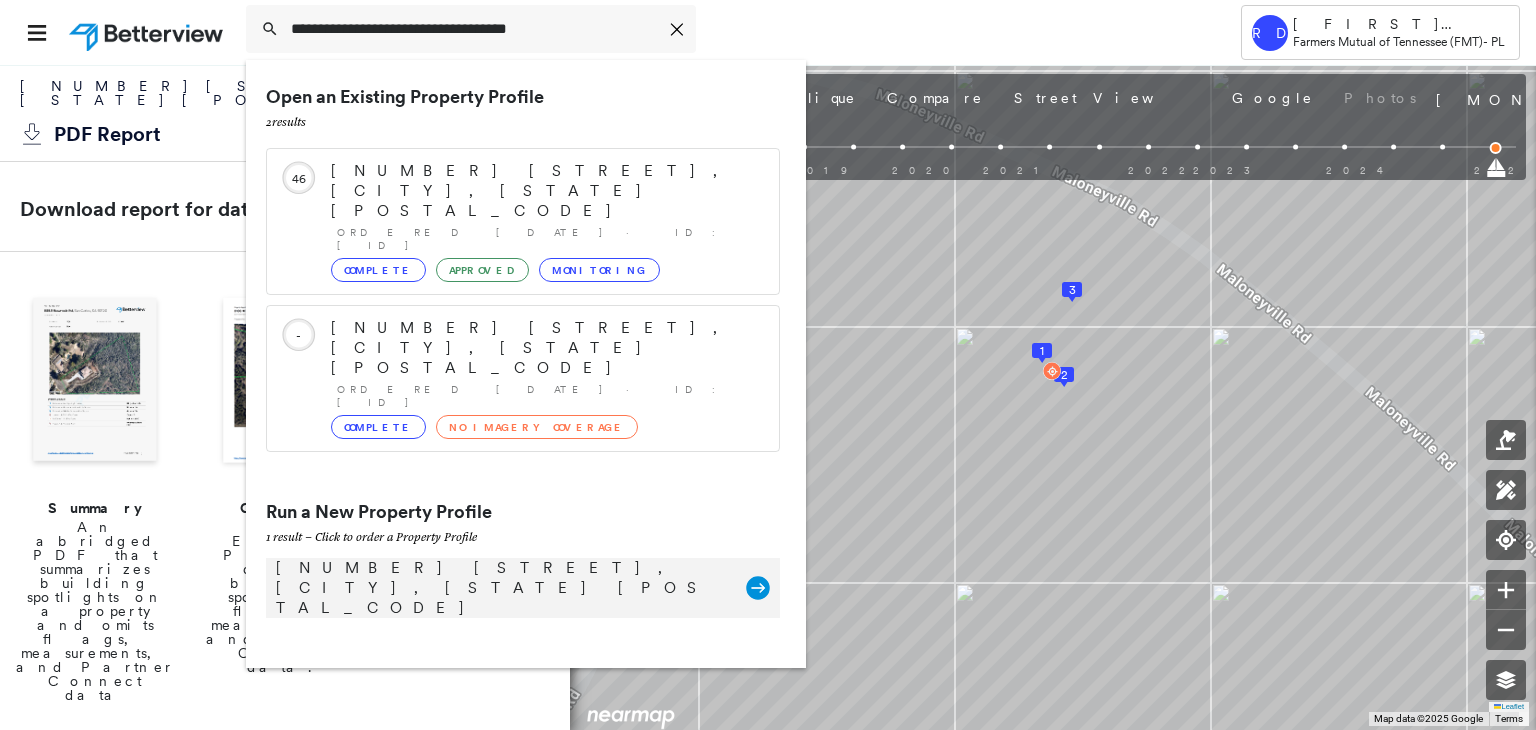 click on "[NUMBER] [STREET], [CITY], [STATE] [POSTAL_CODE]" at bounding box center (501, 588) 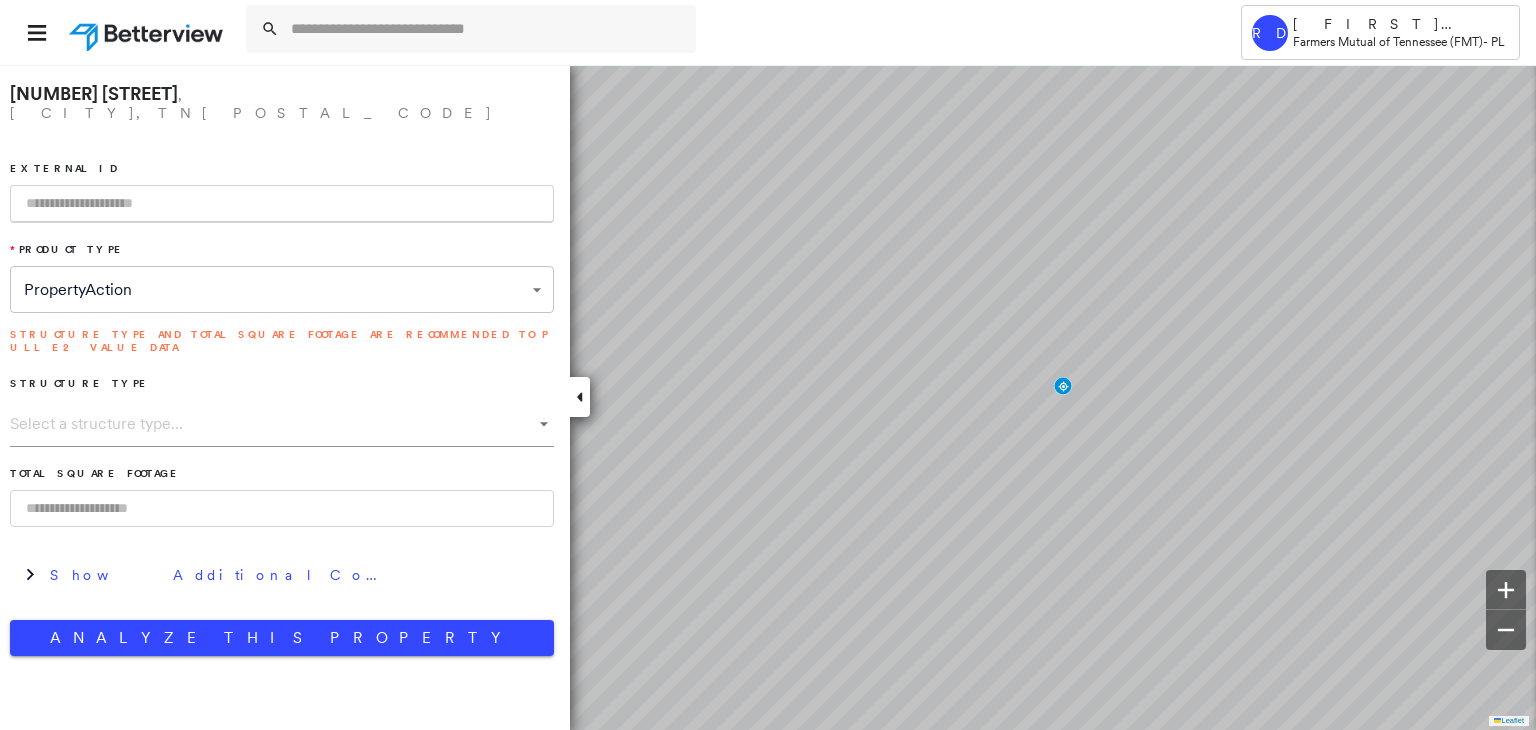 paste on "**********" 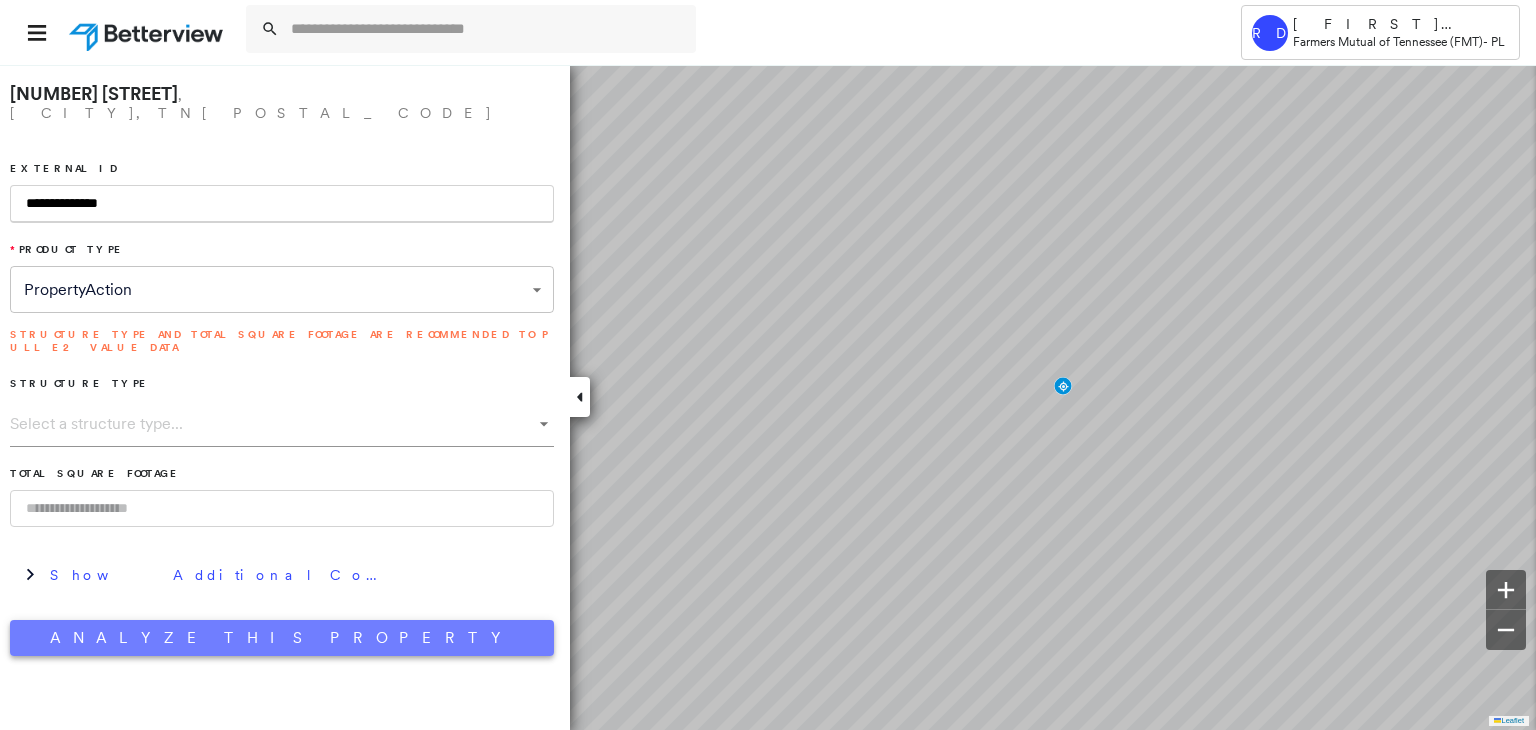 type on "**********" 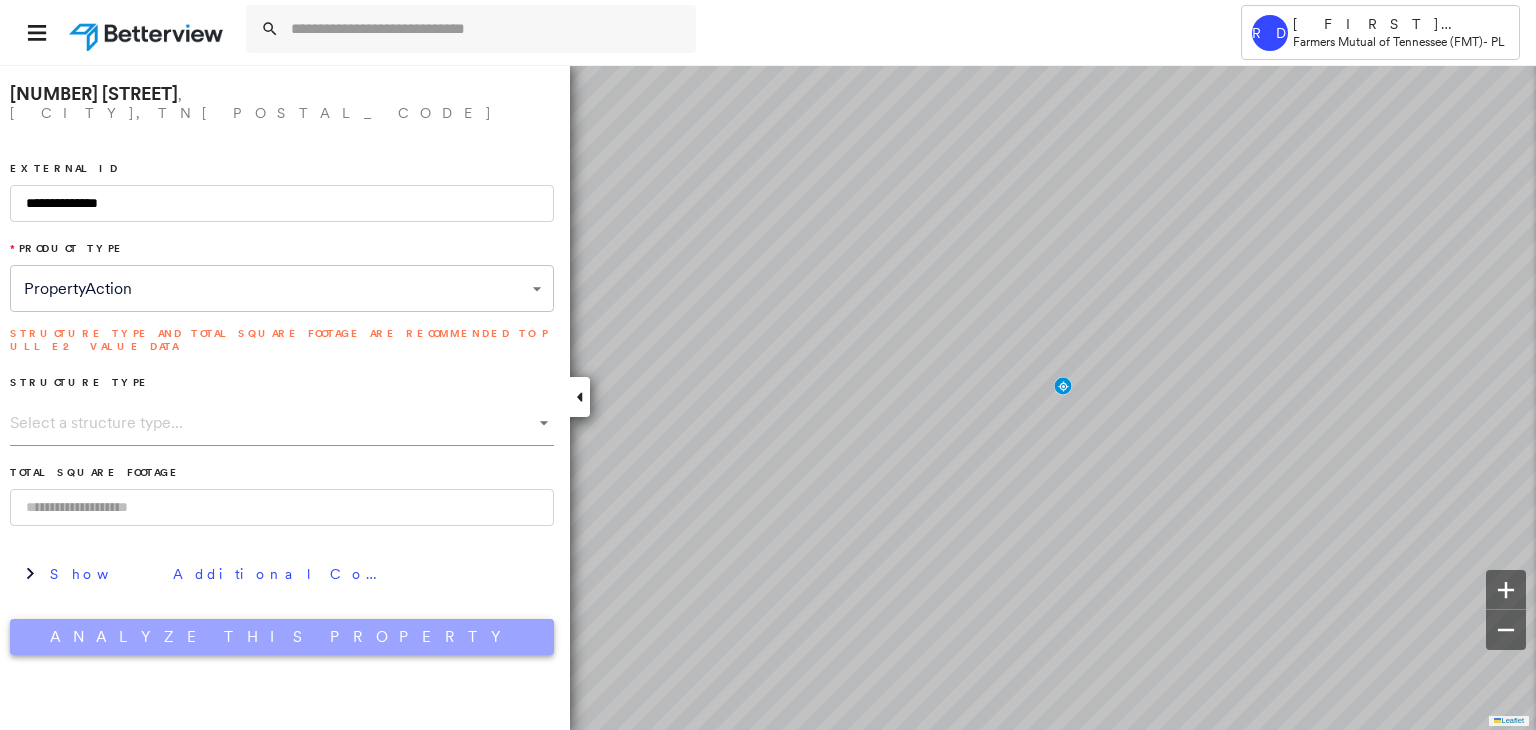 click on "Analyze This Property" at bounding box center (282, 637) 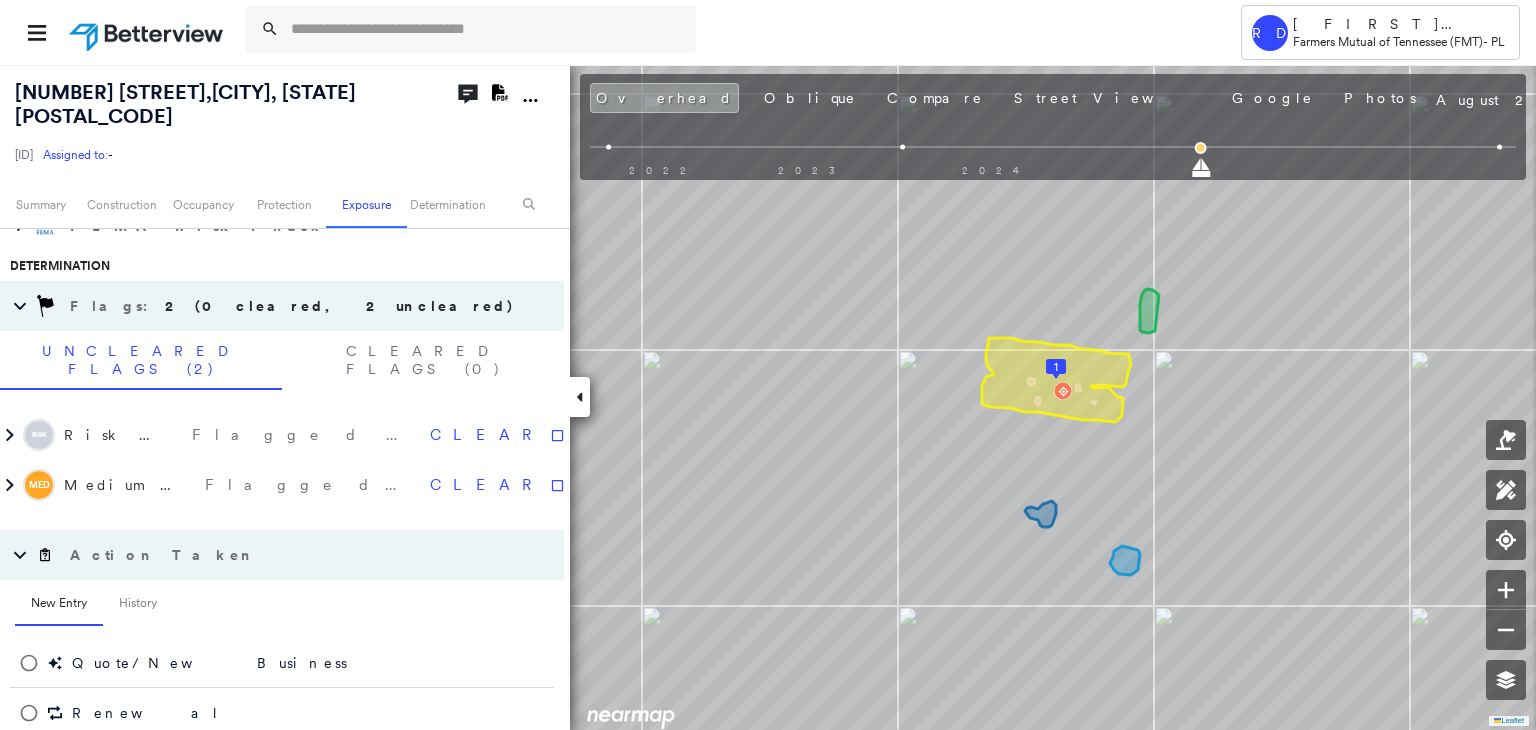 scroll, scrollTop: 1200, scrollLeft: 0, axis: vertical 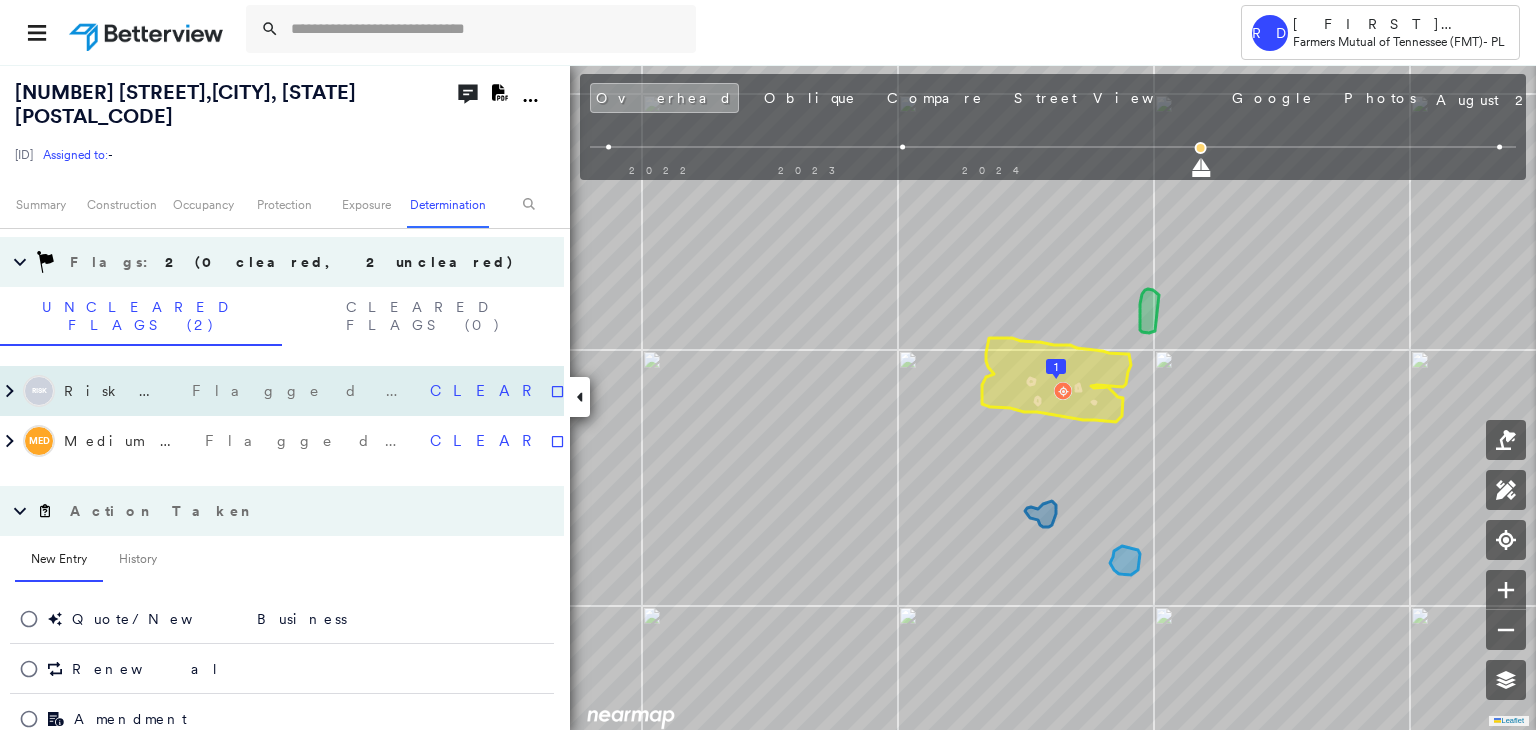 click on "RISK Risk Factors Flagged [DATE]" at bounding box center (216, 391) 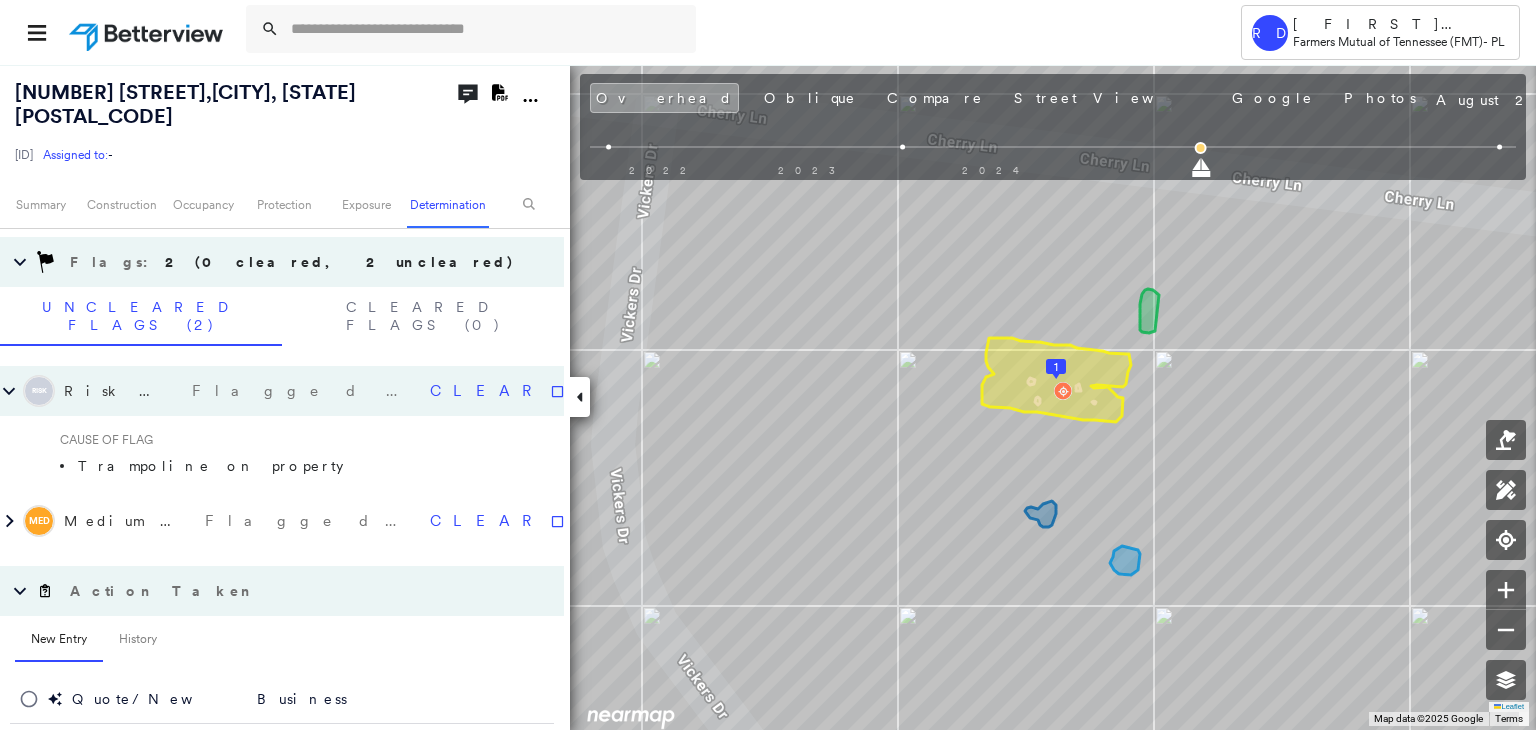 click on "Download PDF Report" 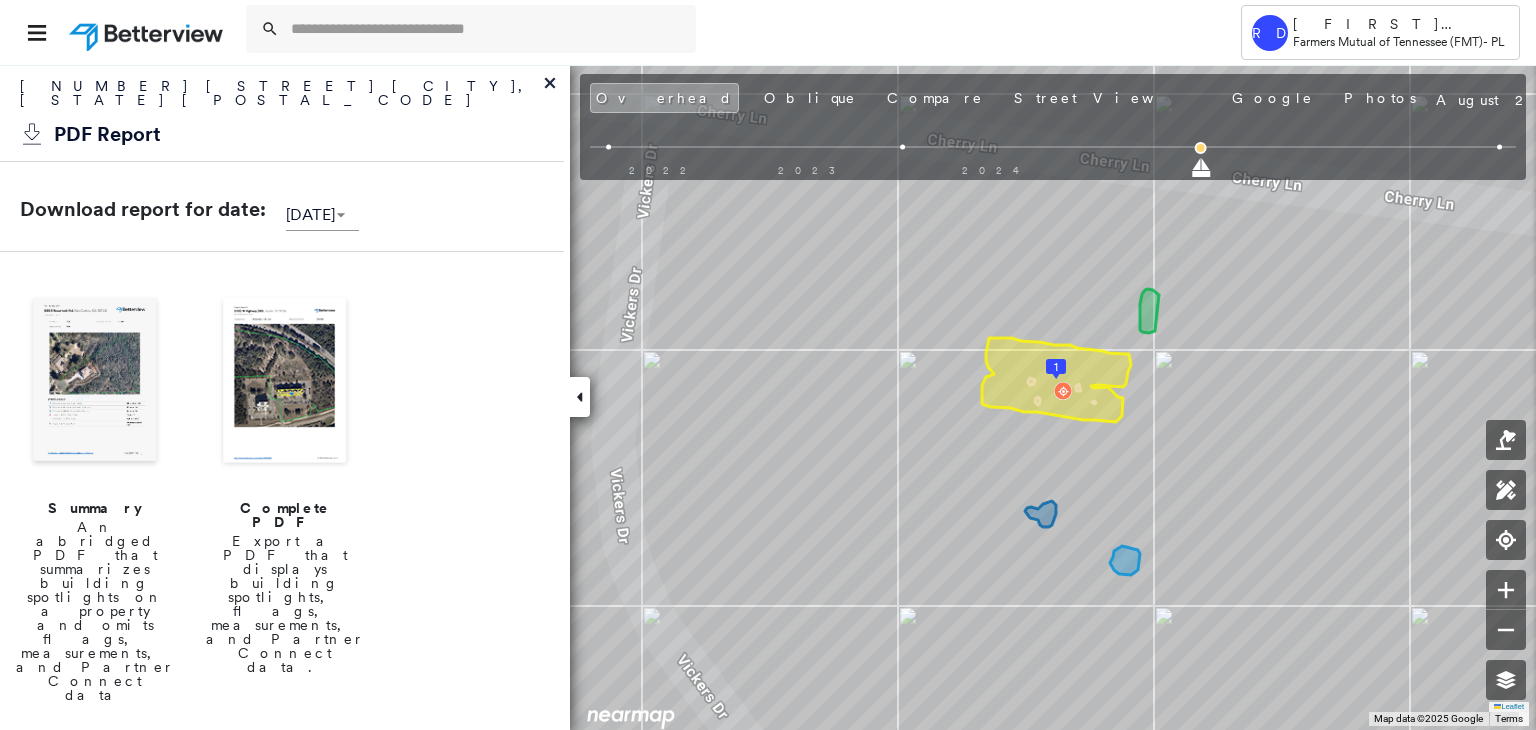 click at bounding box center (285, 382) 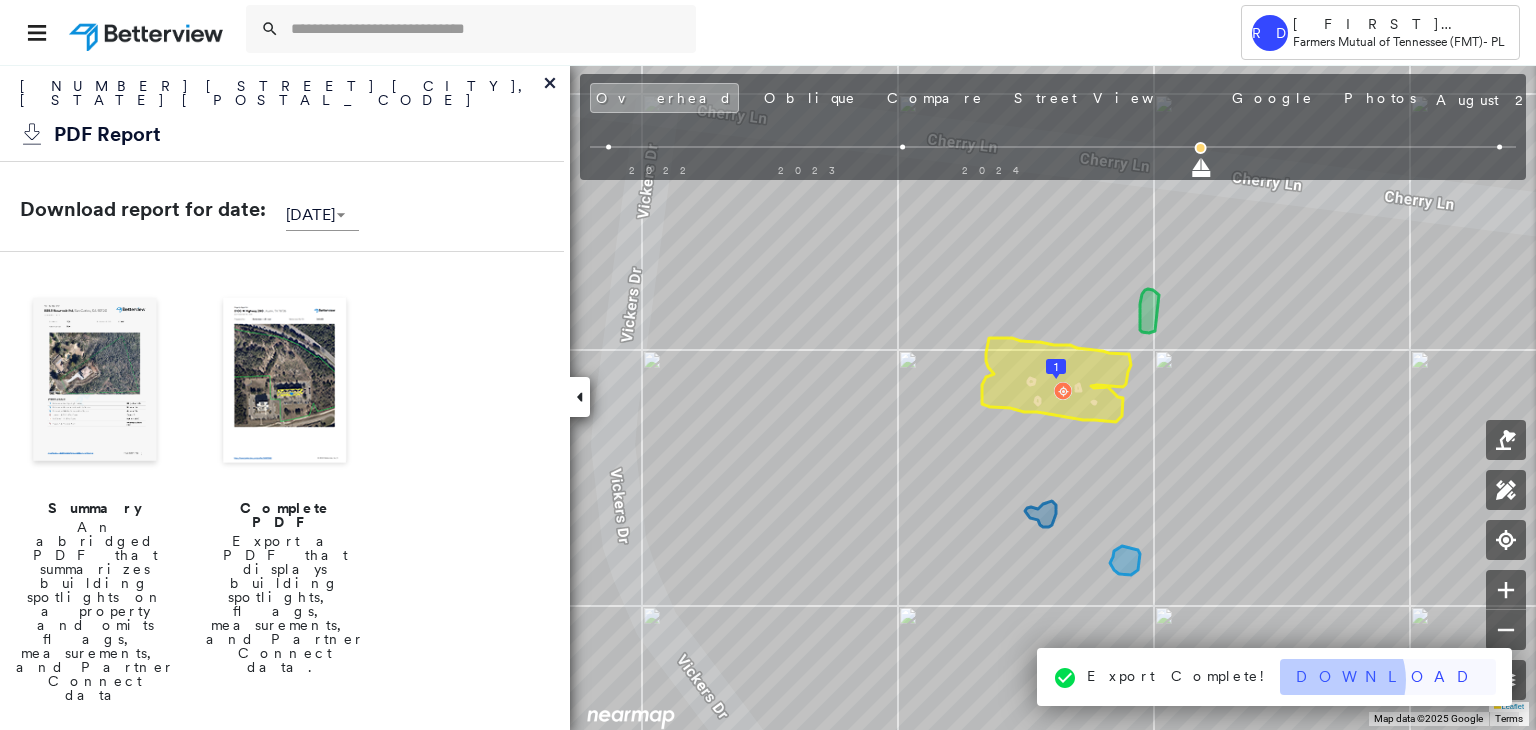 click on "Download" at bounding box center [1388, 677] 